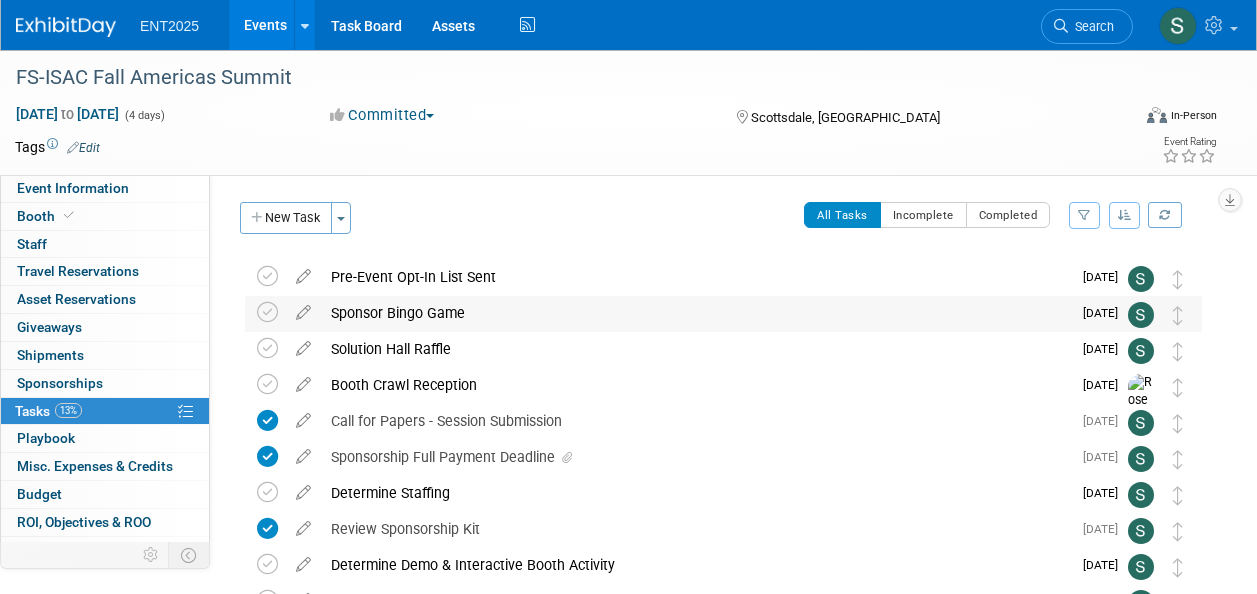 scroll, scrollTop: 0, scrollLeft: 0, axis: both 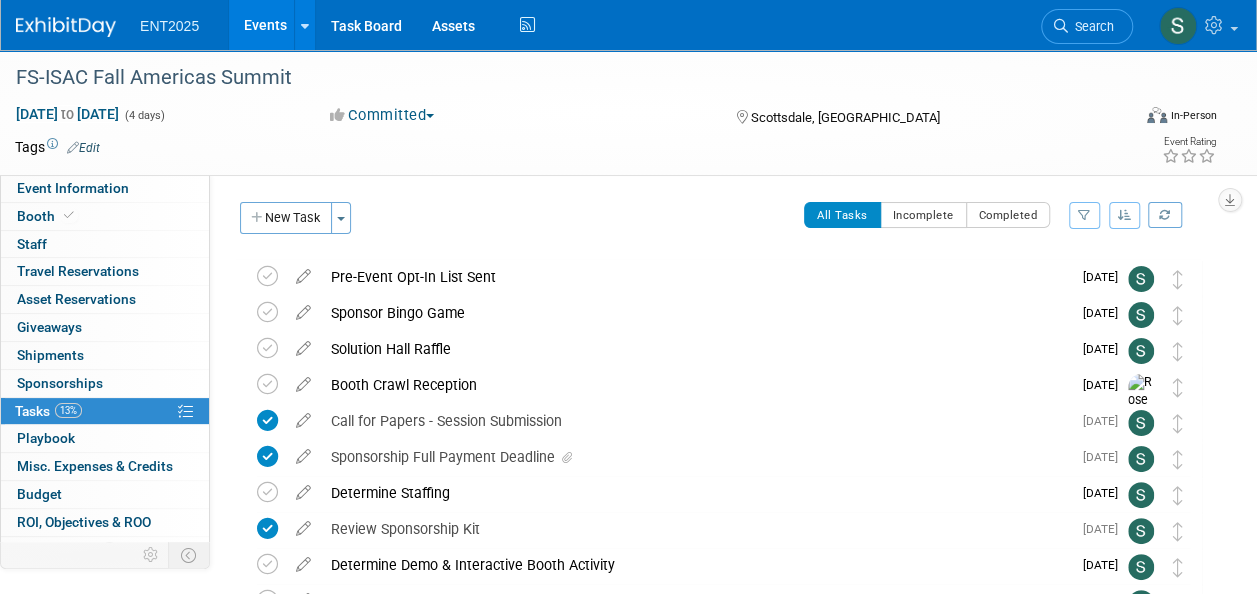 click on "Events" at bounding box center [265, 25] 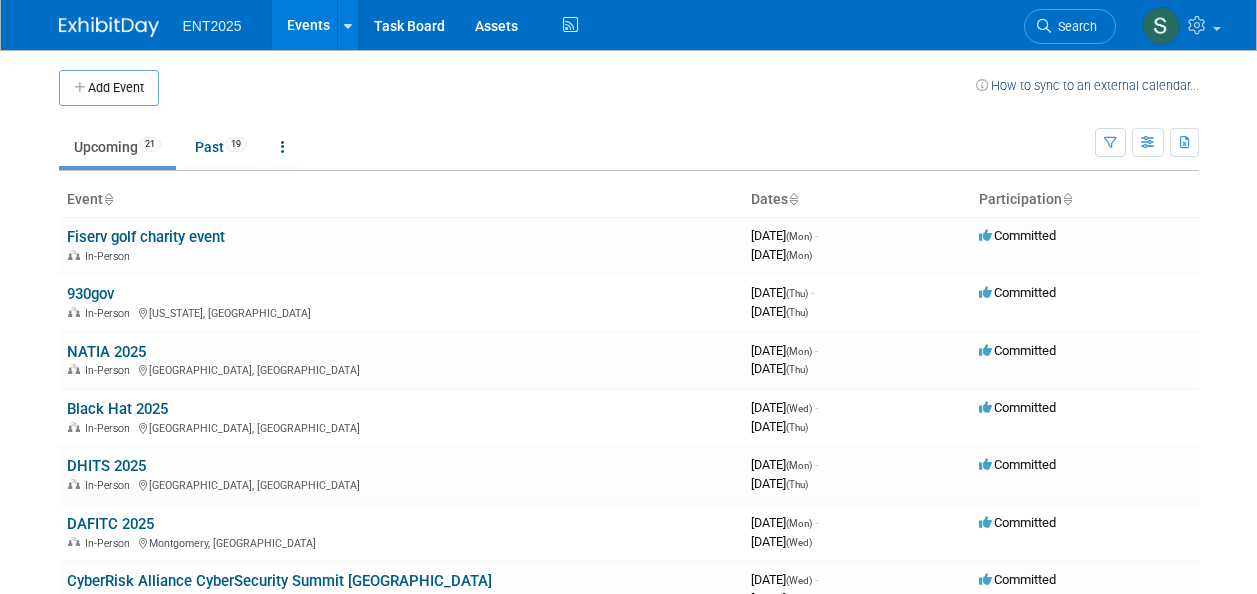 scroll, scrollTop: 0, scrollLeft: 0, axis: both 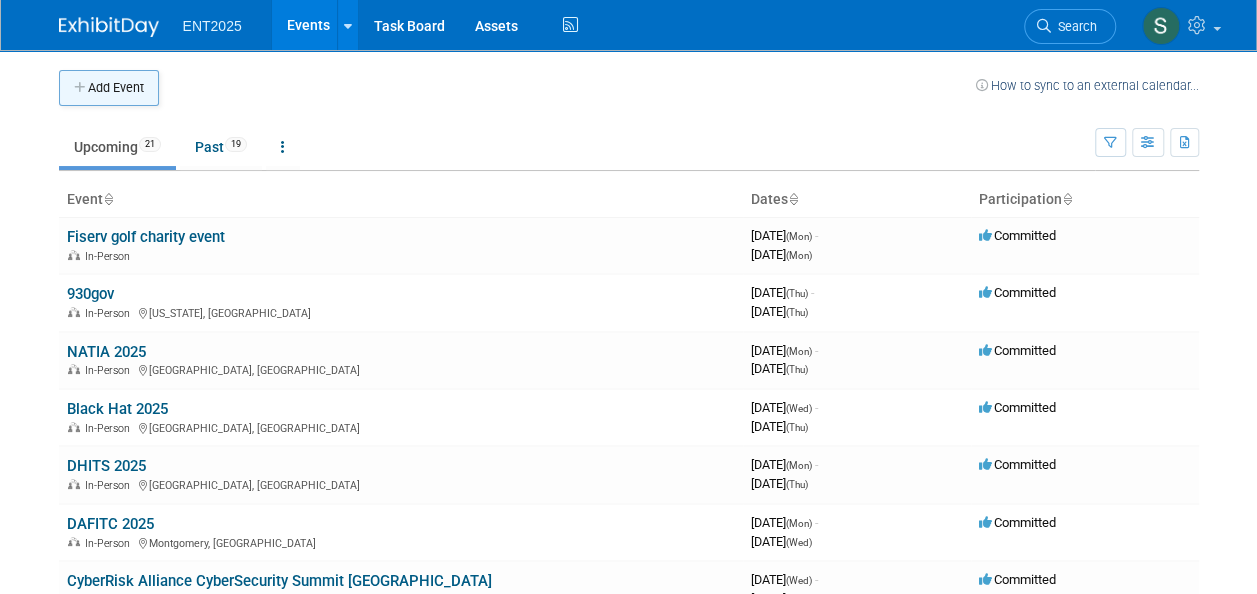 click on "Add Event" at bounding box center [109, 88] 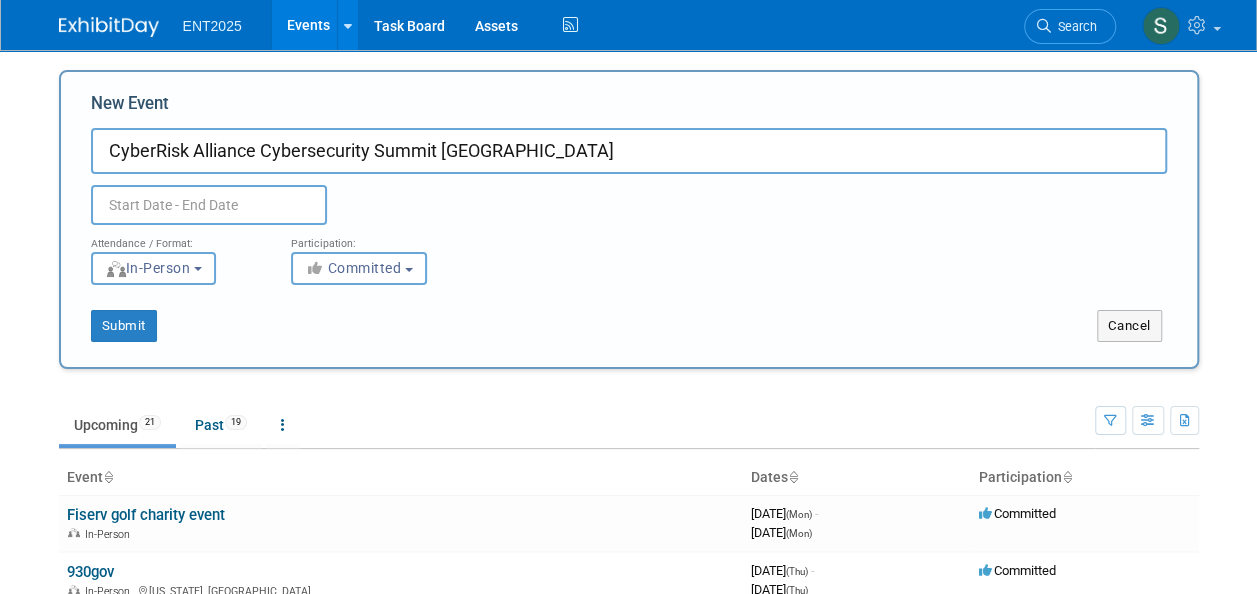 type on "CyberRisk Alliance Cybersecurity Summit [GEOGRAPHIC_DATA]" 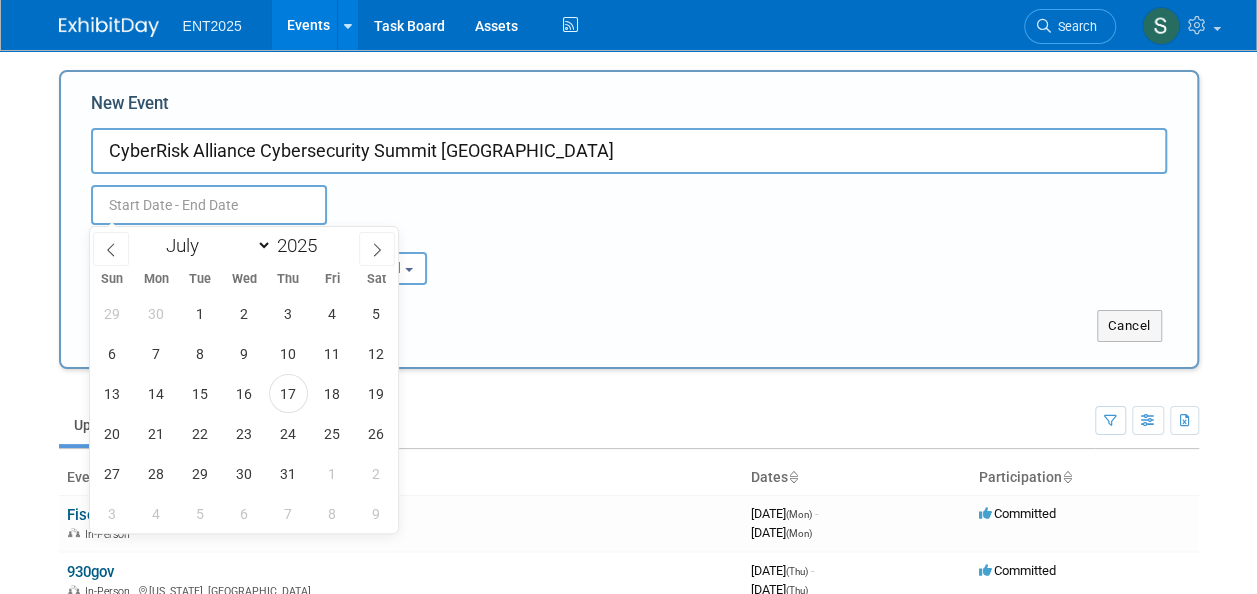 click at bounding box center [209, 205] 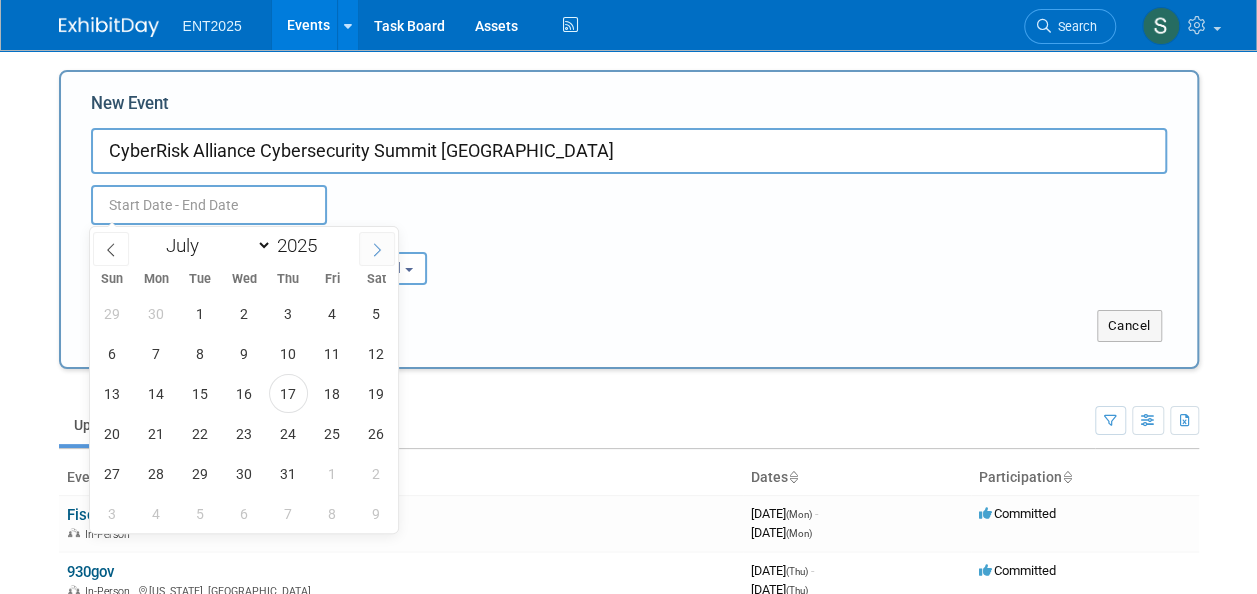 click 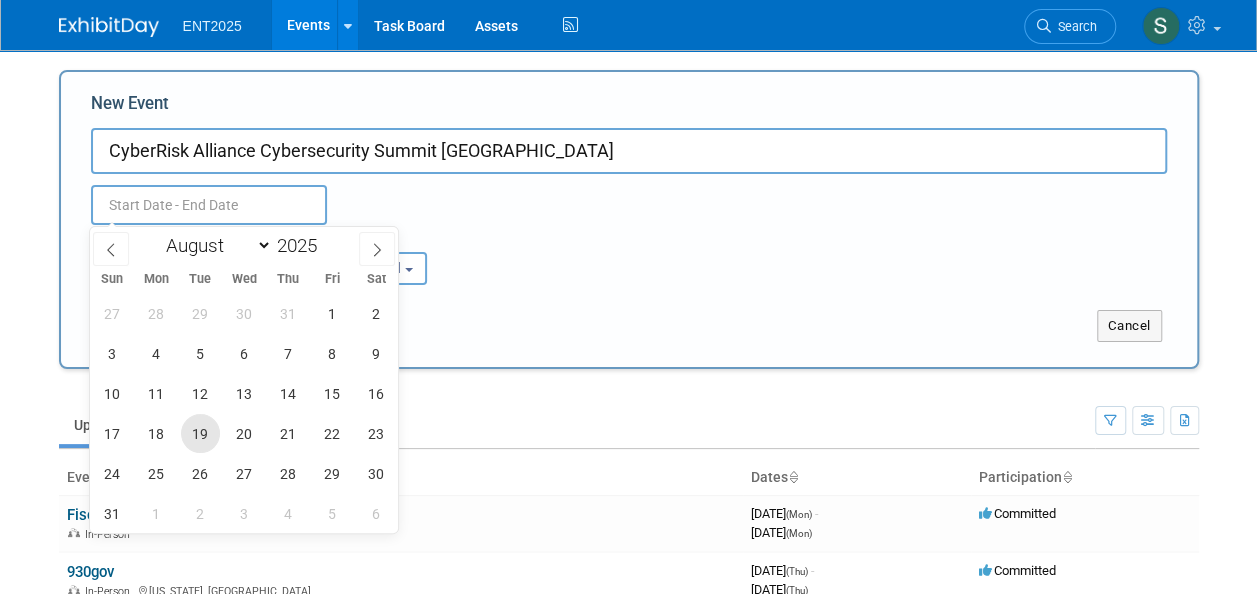 click on "19" at bounding box center [200, 433] 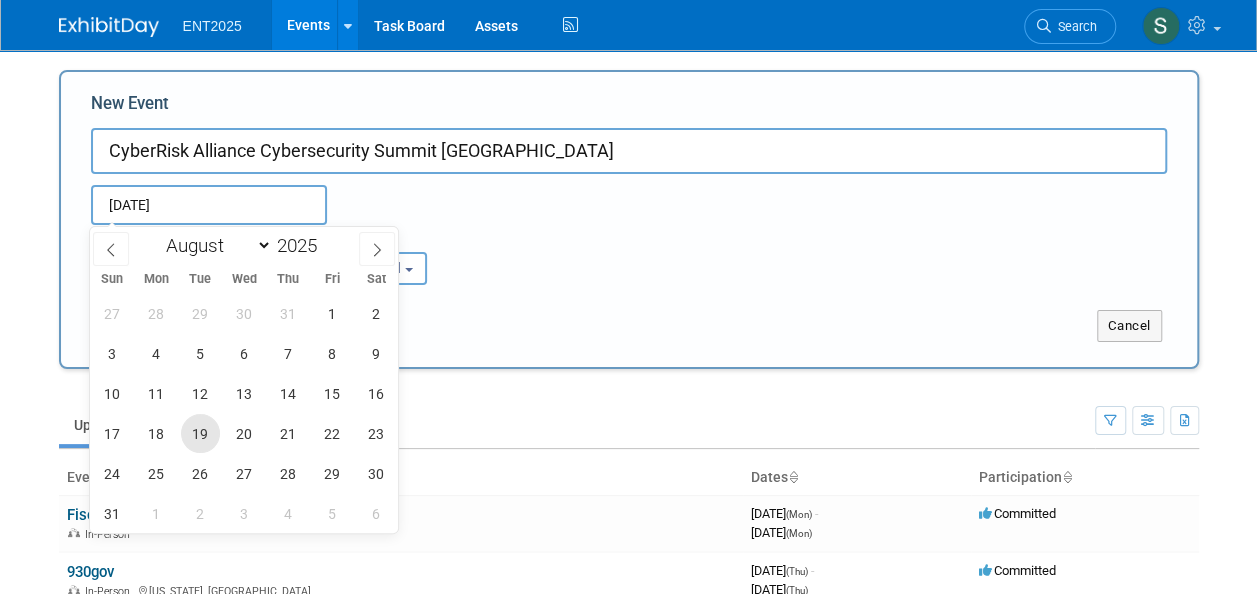 type on "Aug 19, 2025 to Aug 19, 2025" 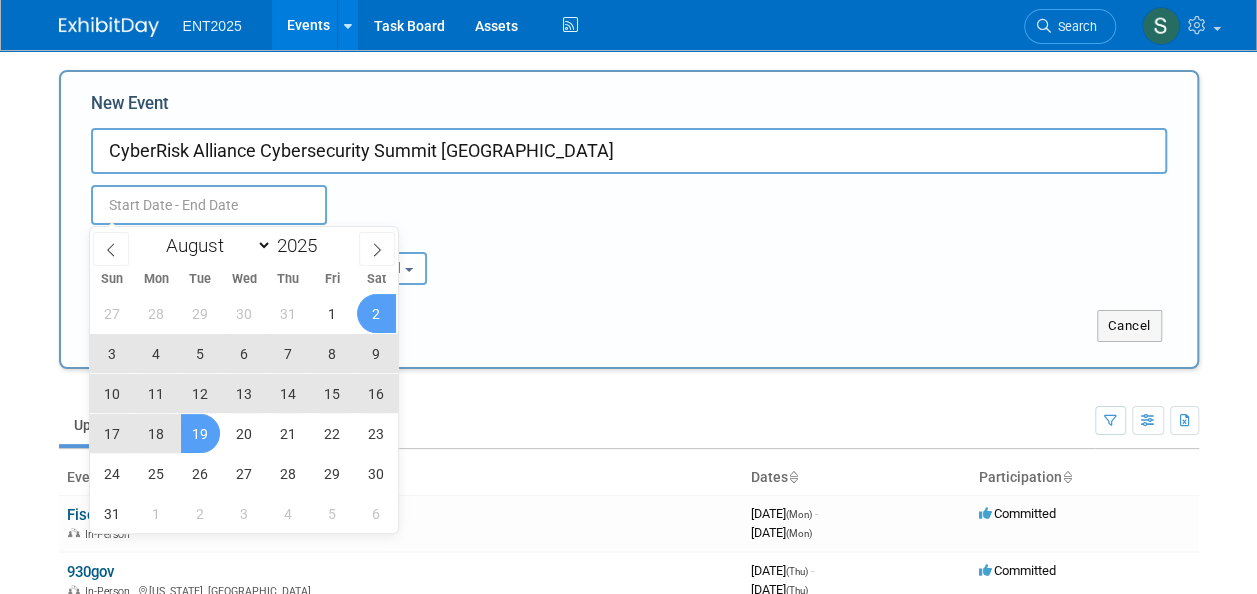type on "Aug 19, 2025 to Aug 19, 2025" 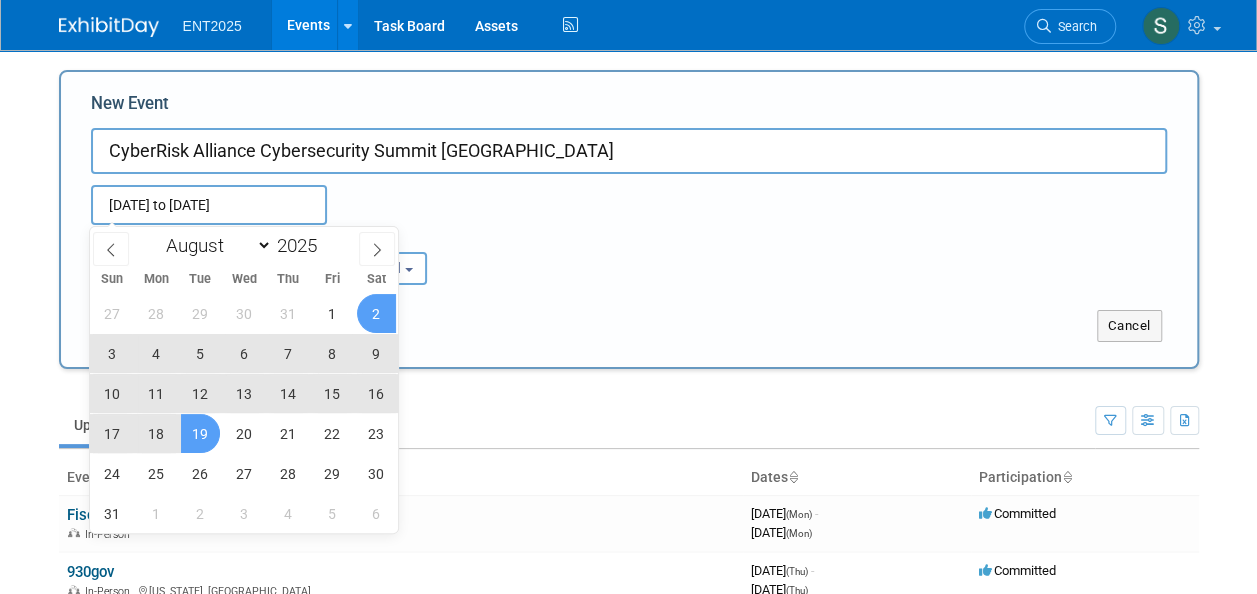 click on "Attendance / Format:
<img src="https://www.exhibitday.com/Images/Format-InPerson.png" style="width: 19px; margin-top: 2px; margin-bottom: 2px; margin-left: 2px; filter: grayscale(100%); opacity: 0.75;" />   In-Person
<img src="https://www.exhibitday.com/Images/Format-Virtual.png" style="width: 19px; margin-top: 2px; margin-bottom: 2px; margin-left: 2px; filter: grayscale(100%); opacity: 0.75;" />   Virtual
<img src="https://www.exhibitday.com/Images/Format-Hybrid.png" style="width: 19px; margin-top: 2px; margin-bottom: 2px; margin-left: 2px; filter: grayscale(100%); opacity: 0.75;" />   Hybrid
In-Person        In-Person      Virtual      Hybrid
Participation:
<i class="fas fa-thumbs-up" style="color: #a5a5a5; padding-right: 2px; min-width: 23px; text-align: center; width: 23px; display: inline-block;"></i> Committed
Committed      Committed    Considering" at bounding box center (629, 255) 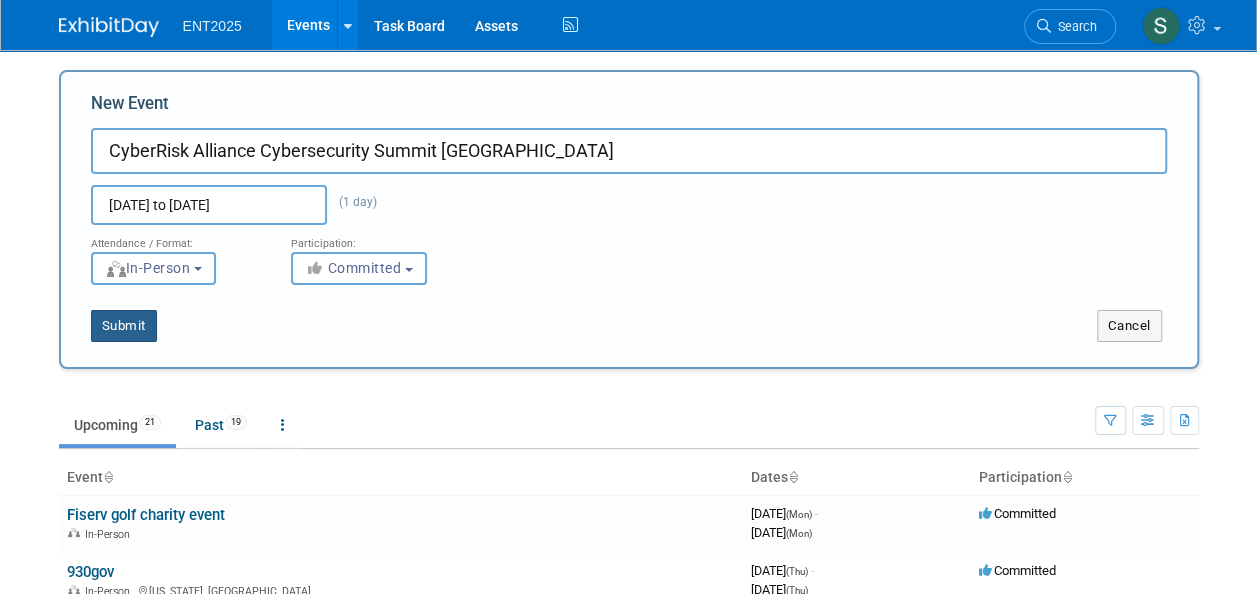click on "Submit" at bounding box center [124, 326] 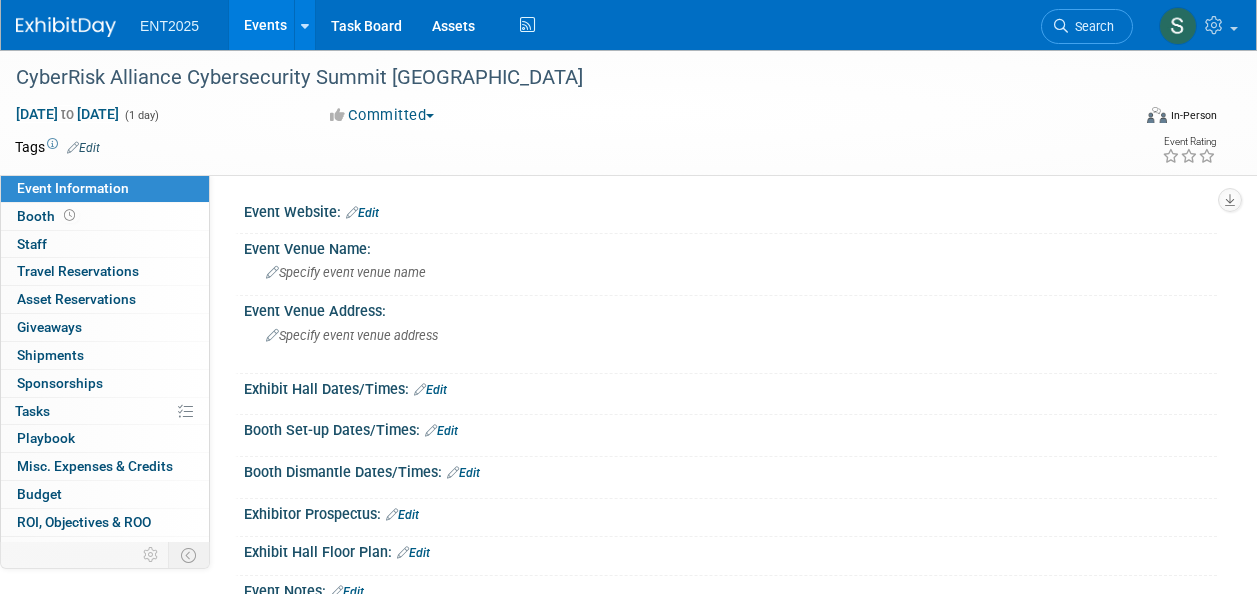 scroll, scrollTop: 0, scrollLeft: 0, axis: both 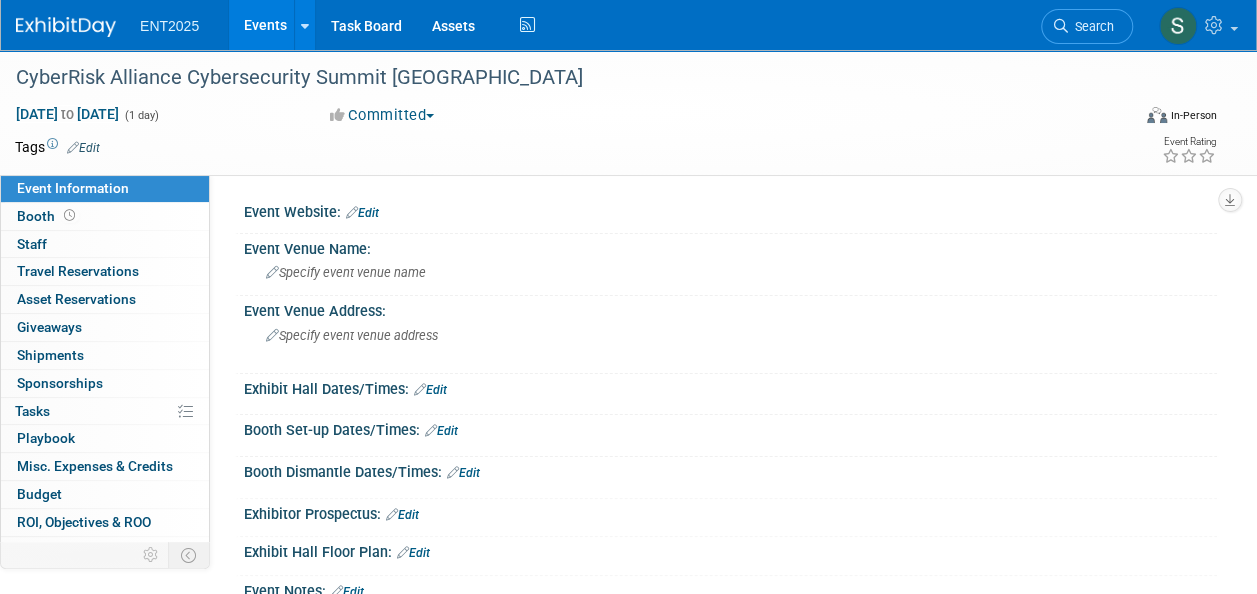 click on "Events" at bounding box center [265, 25] 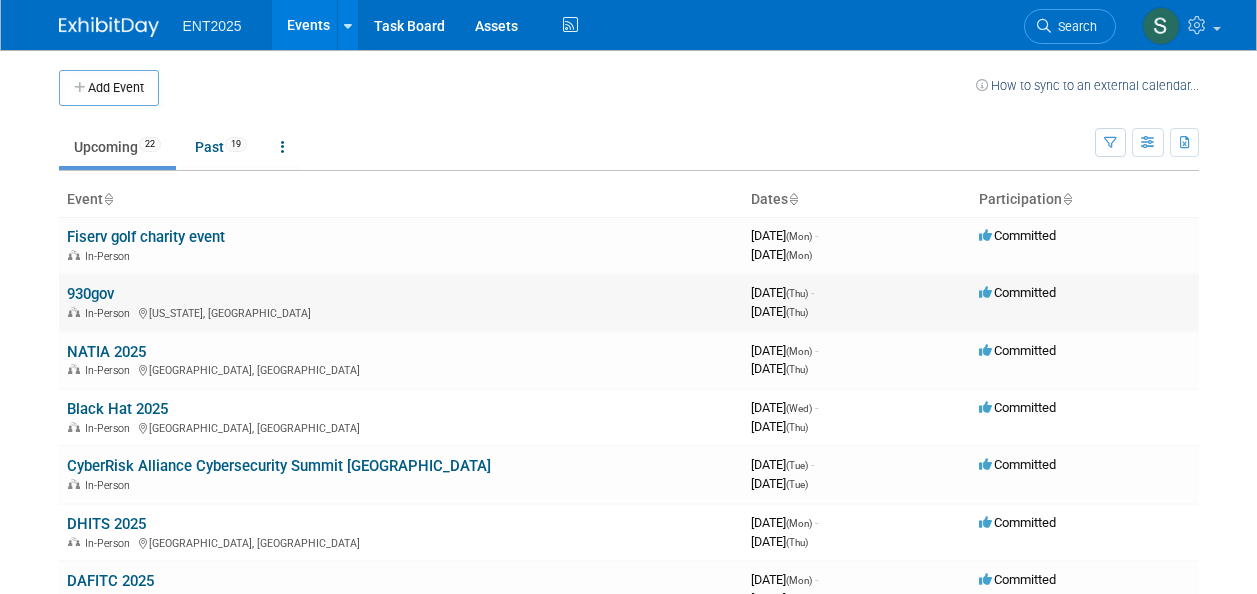 scroll, scrollTop: 0, scrollLeft: 0, axis: both 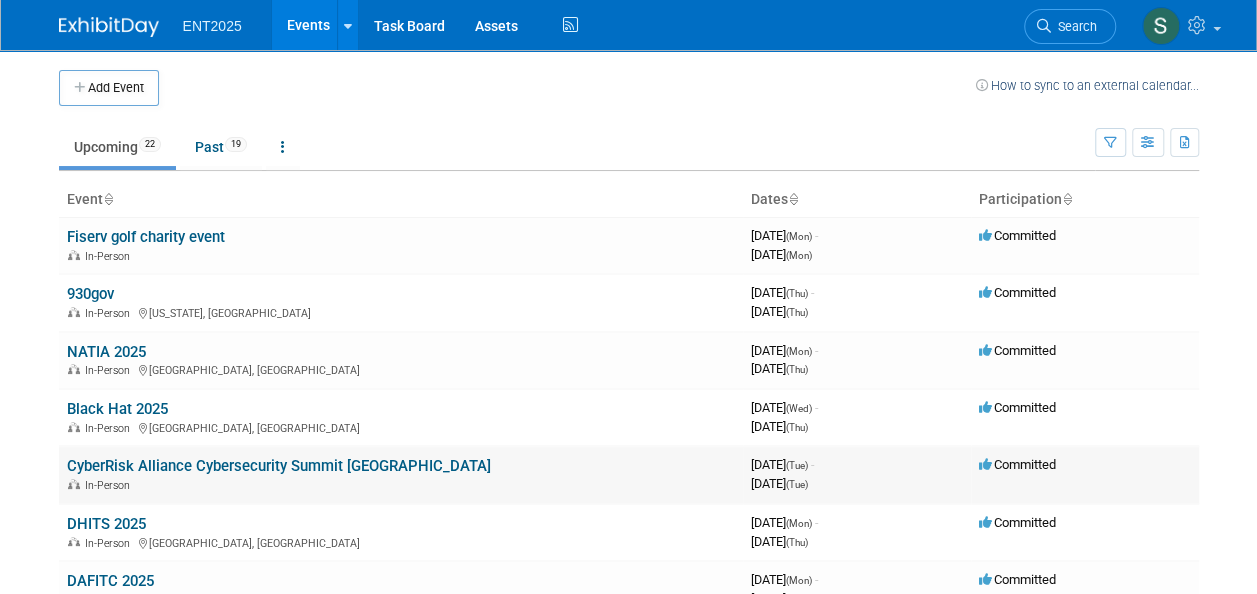 click on "CyberRisk Alliance Cybersecurity Summit [GEOGRAPHIC_DATA]" at bounding box center (279, 466) 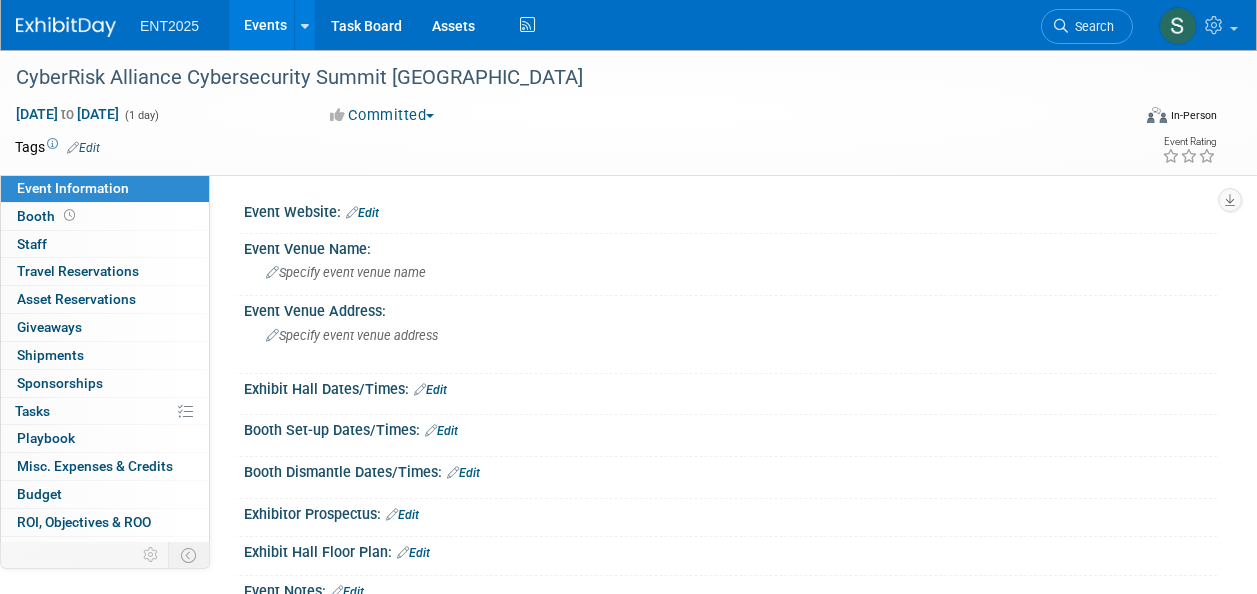 scroll, scrollTop: 0, scrollLeft: 0, axis: both 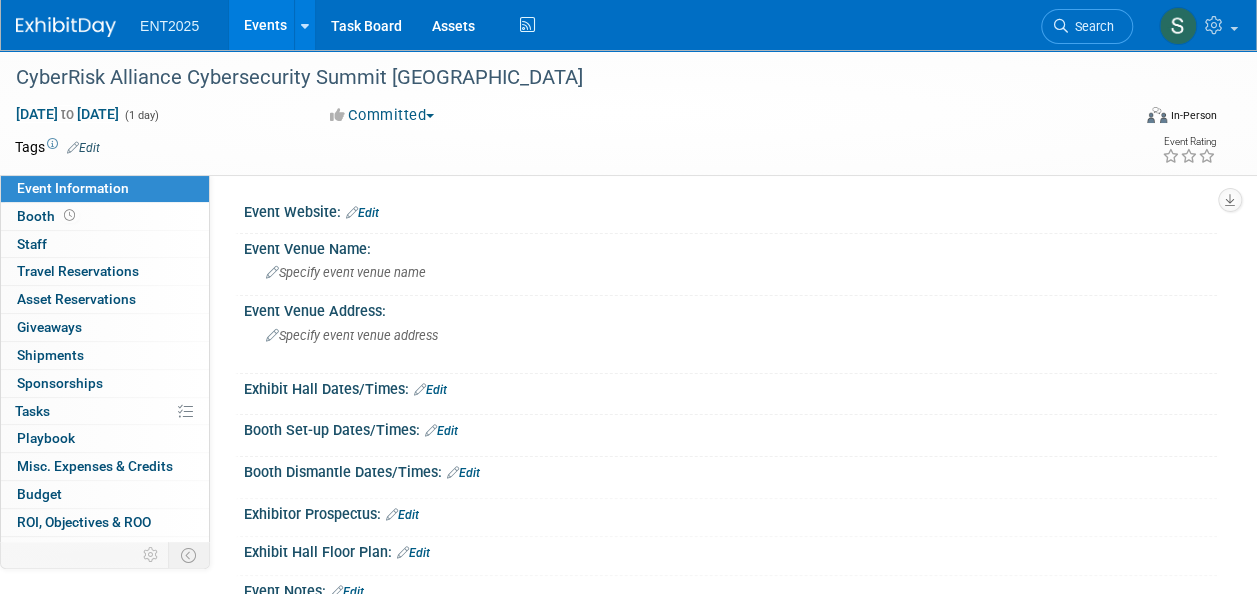 click on "Edit" at bounding box center (362, 213) 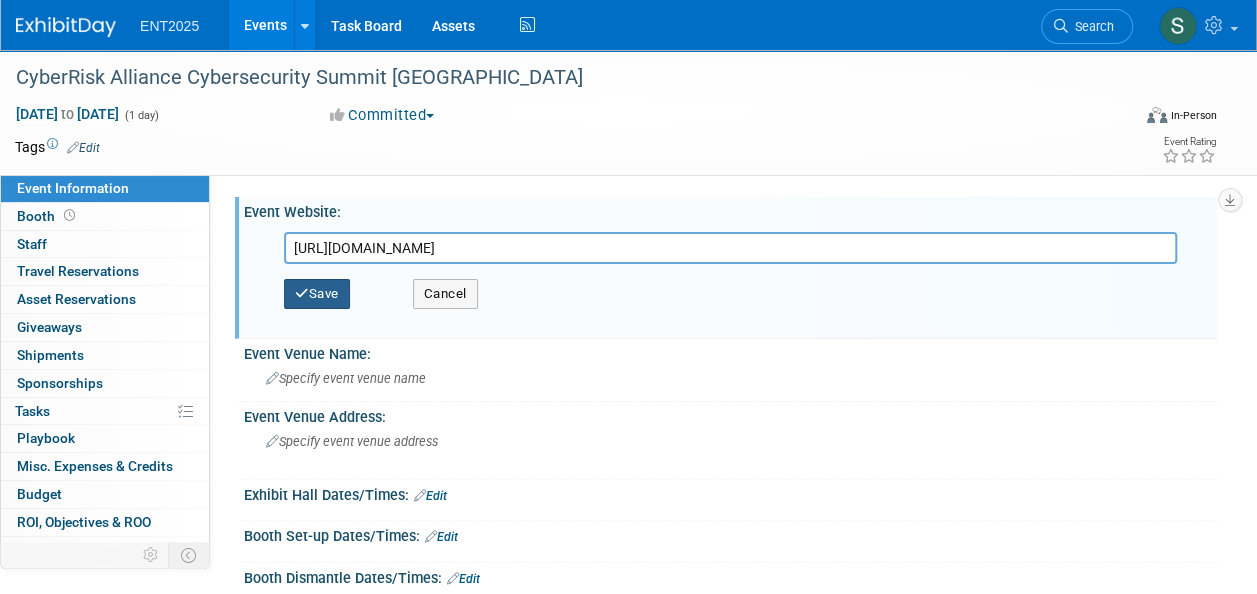 type on "[URL][DOMAIN_NAME]" 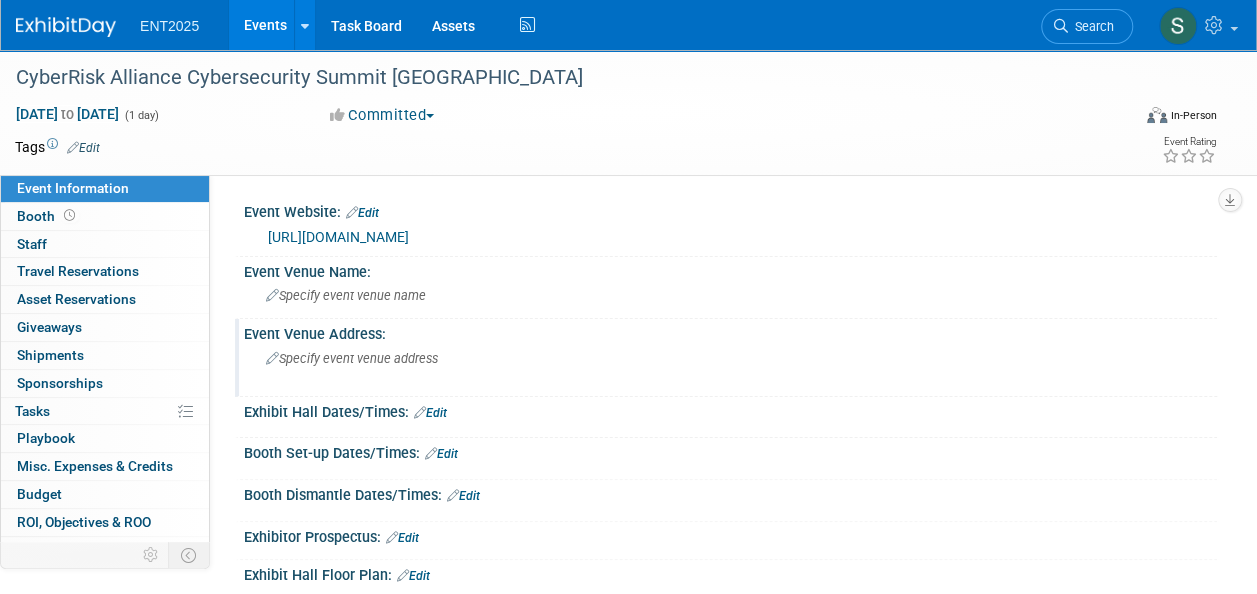 click at bounding box center (272, 359) 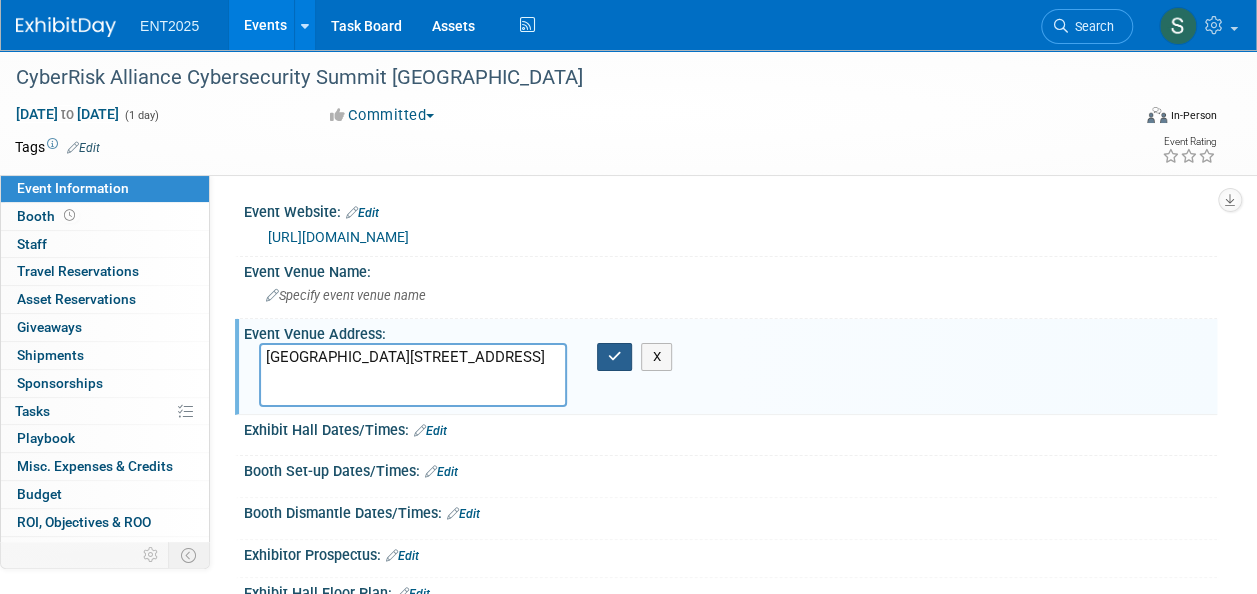 type on "Columbus Ballroom
400 Renaissance Center
Detroit, MI, 48243" 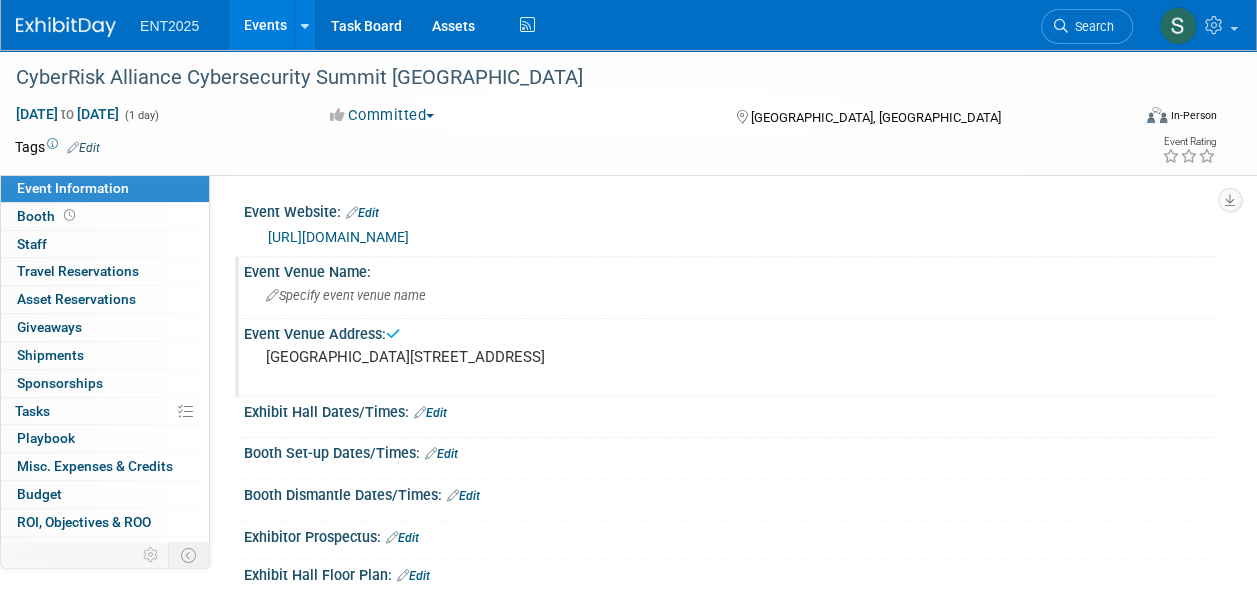 click on "Specify event venue name" at bounding box center (346, 295) 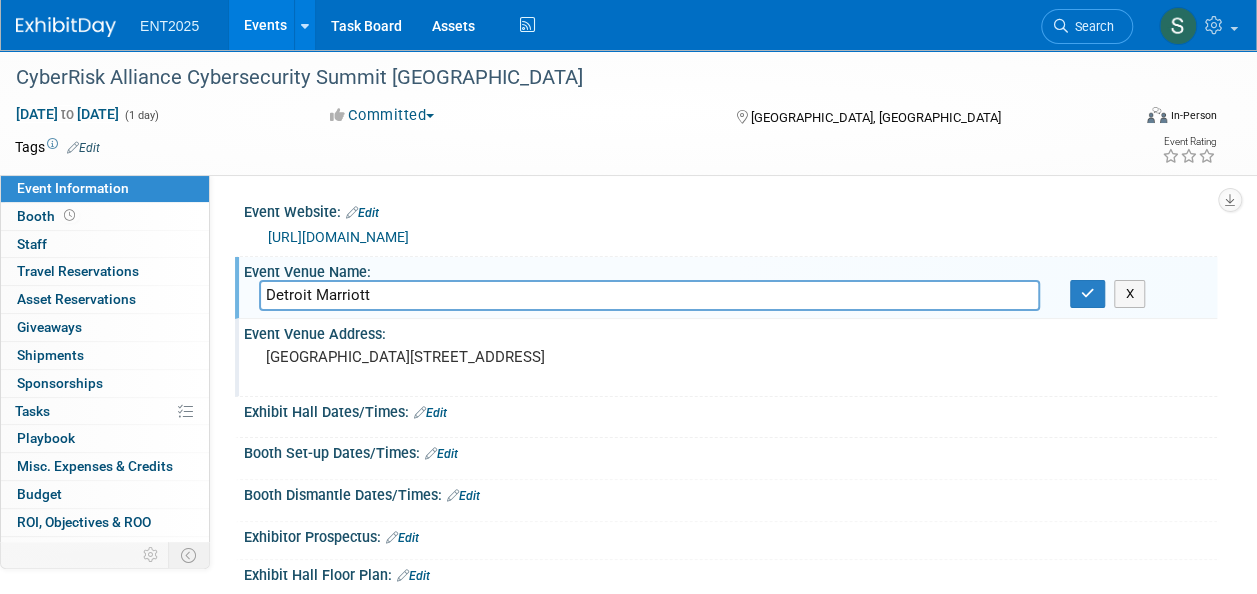 paste on "Renaissance Center" 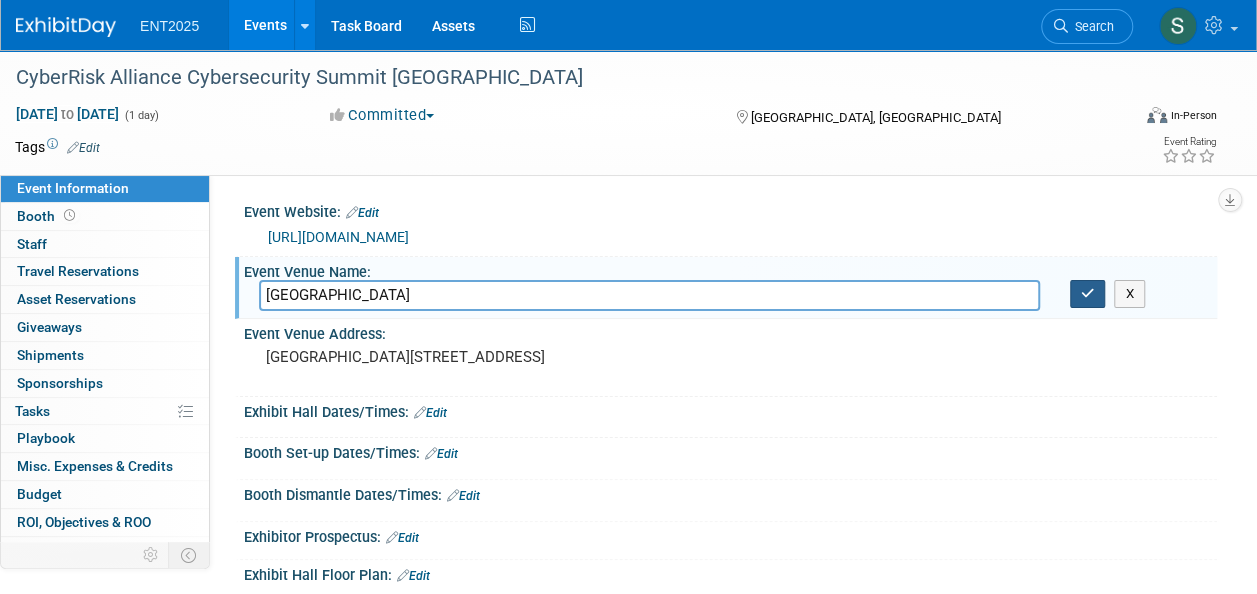 type on "Detroit Marriott Renaissance Center" 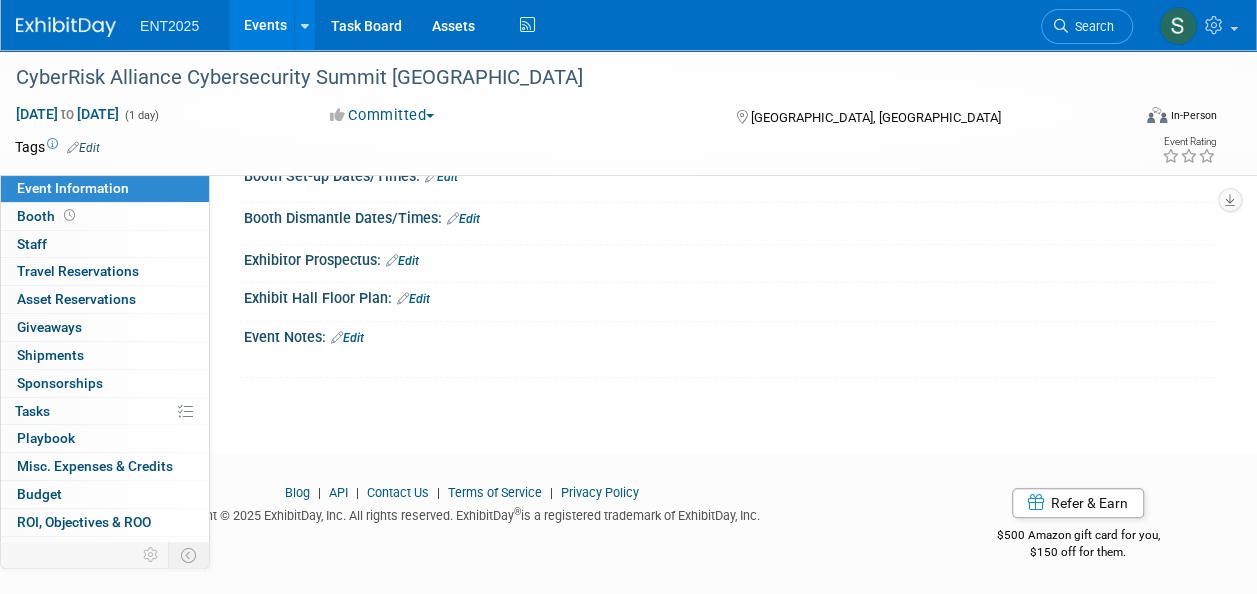 scroll, scrollTop: 291, scrollLeft: 0, axis: vertical 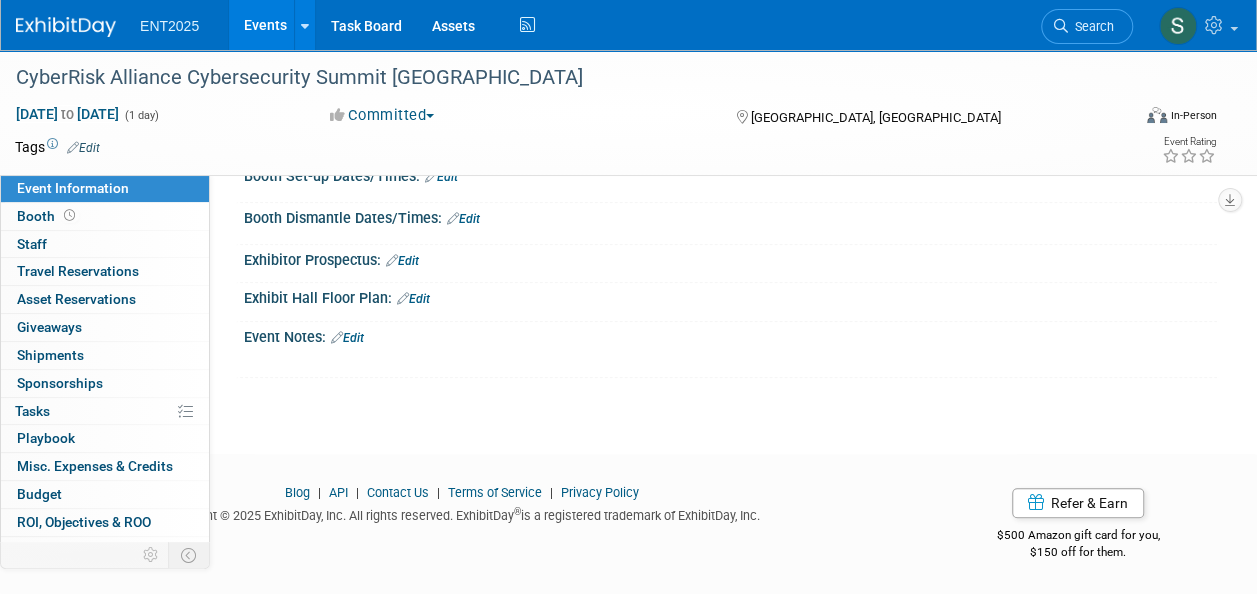 click on "Events" at bounding box center (265, 25) 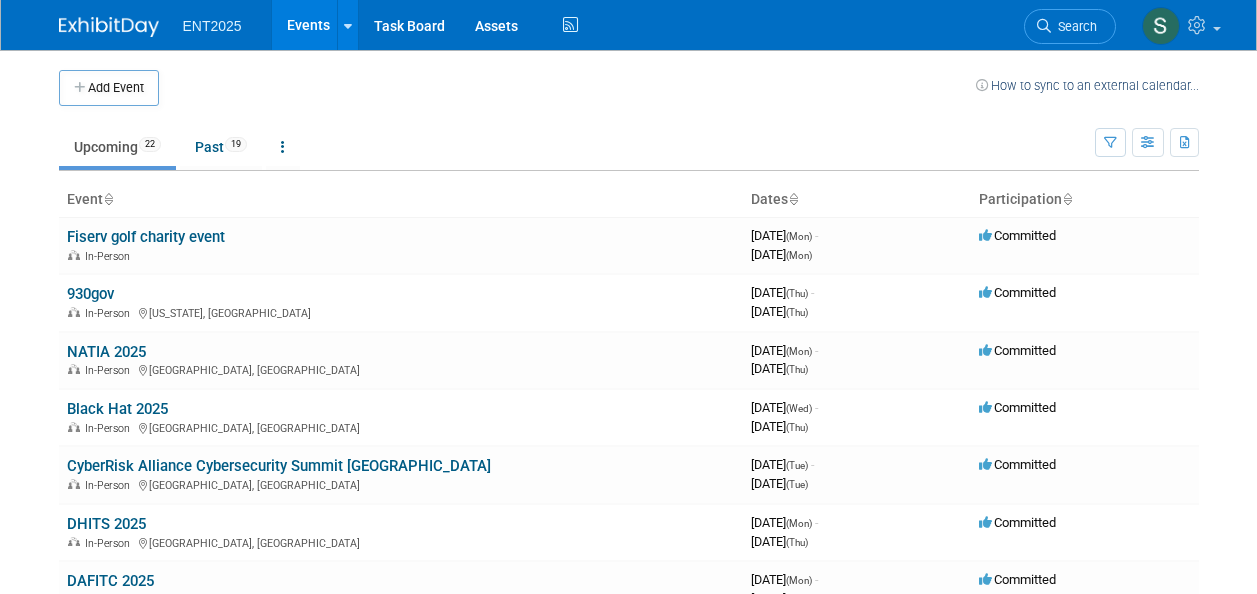 scroll, scrollTop: 0, scrollLeft: 0, axis: both 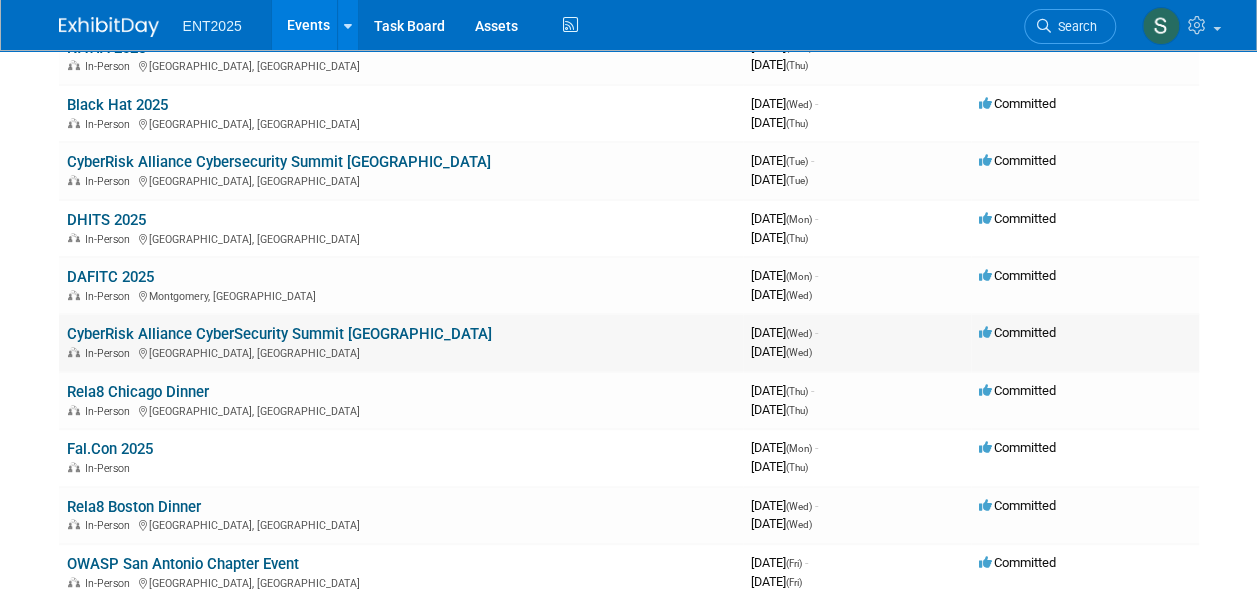click on "CyberRisk Alliance CyberSecurity Summit [GEOGRAPHIC_DATA]" at bounding box center (279, 334) 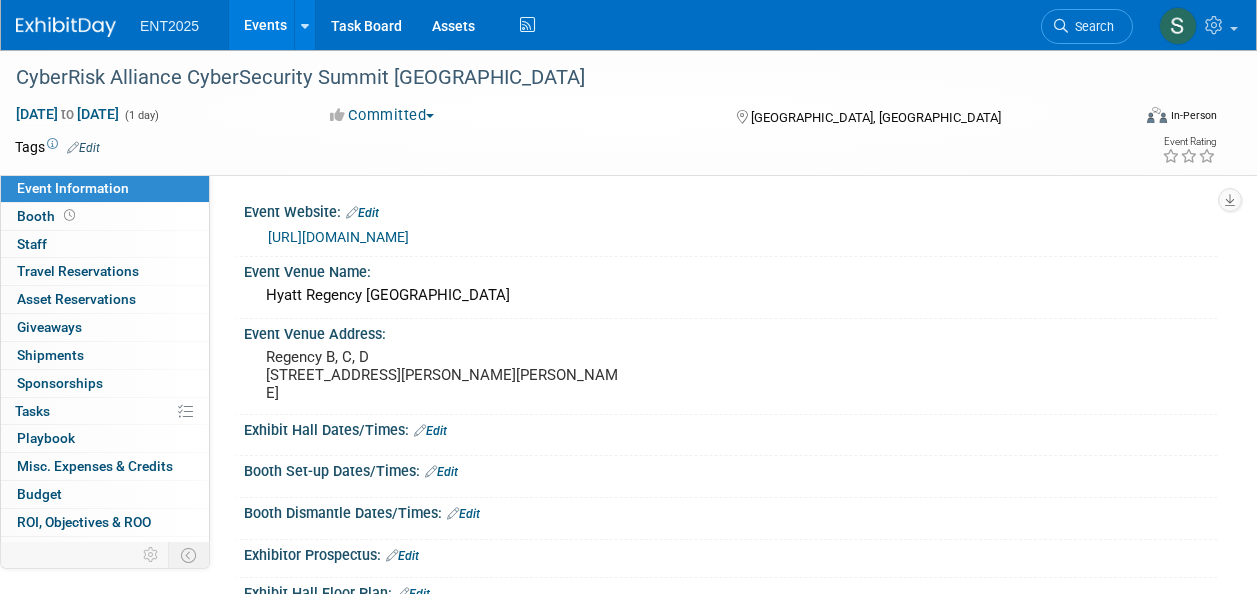 scroll, scrollTop: 0, scrollLeft: 0, axis: both 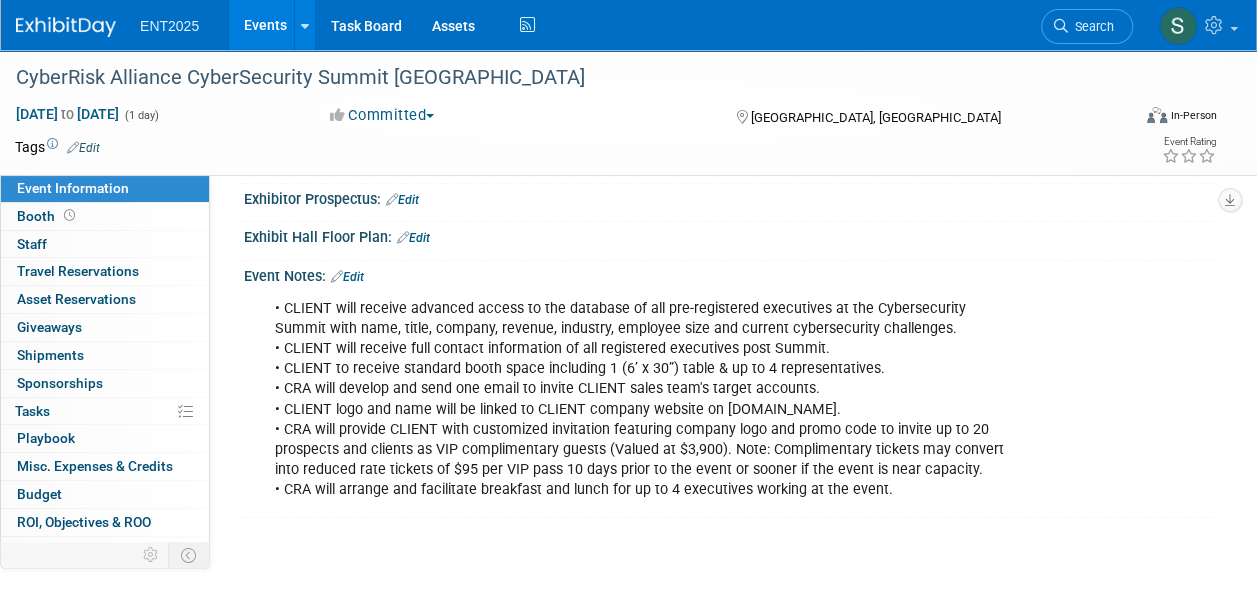click on "Edit" at bounding box center (347, 277) 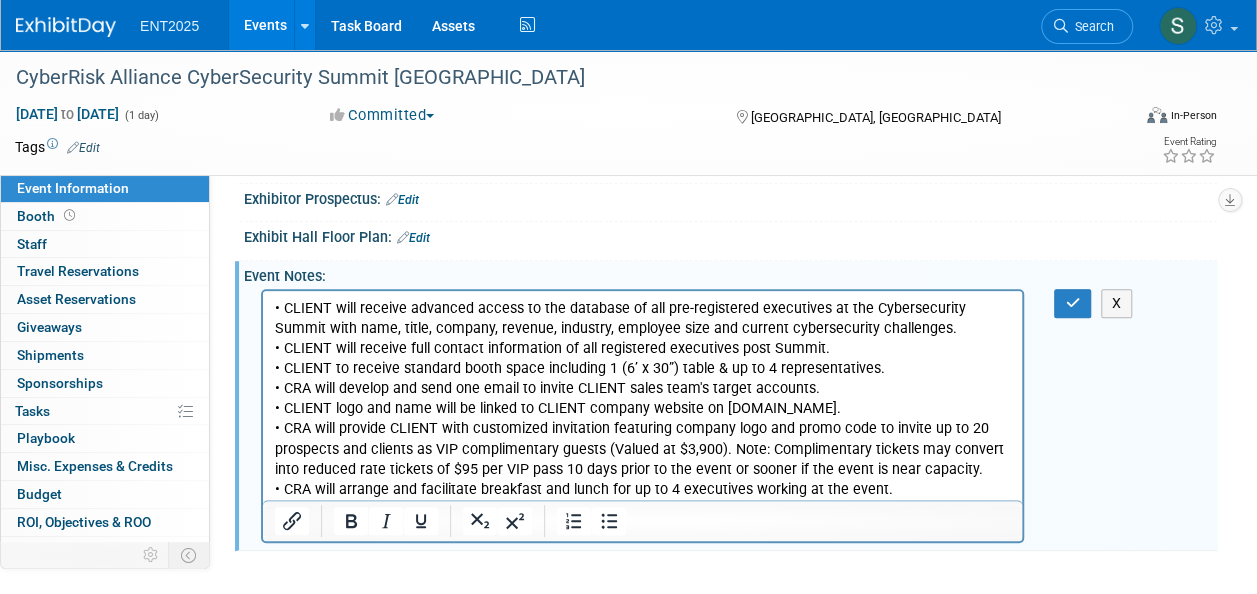 scroll, scrollTop: 0, scrollLeft: 0, axis: both 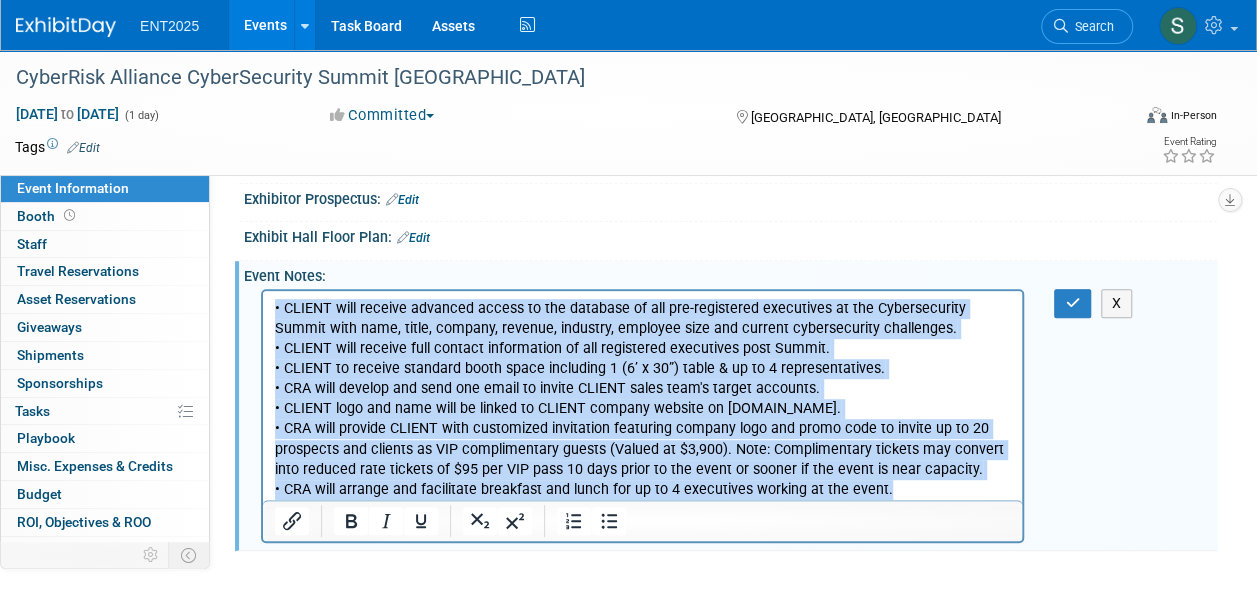 drag, startPoint x: 274, startPoint y: 306, endPoint x: 938, endPoint y: 497, distance: 690.92474 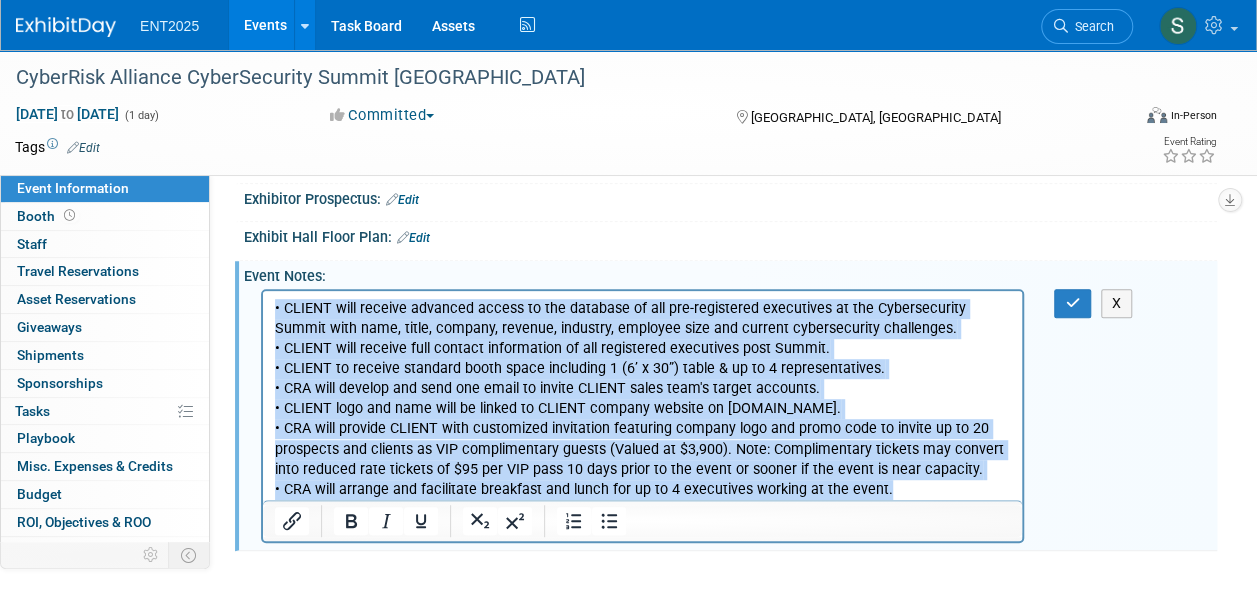 click on "• CLIENT will receive advanced access to the database of all pre-registered executives at the Cybersecurity Summit with name, title, company, revenue, industry, employee size and current cybersecurity challenges. • CLIENT will receive full contact information of all registered executives post Summit. • CLIENT to receive standard booth space including 1 (6’ x 30”) table & up to 4 representatives. • CRA will develop and send one email to invite CLIENT sales team's target accounts. • CLIENT logo and name will be linked to CLIENT company website on [DOMAIN_NAME]. • CRA will provide CLIENT with customized invitation featuring company logo and promo code to invite up to 20 prospects and clients as VIP complimentary guests (Valued at $3,900). Note: Complimentary tickets may convert into reduced rate tickets of $95 per VIP pass 10 days prior to the event or sooner if the event is near capacity." at bounding box center (643, 399) 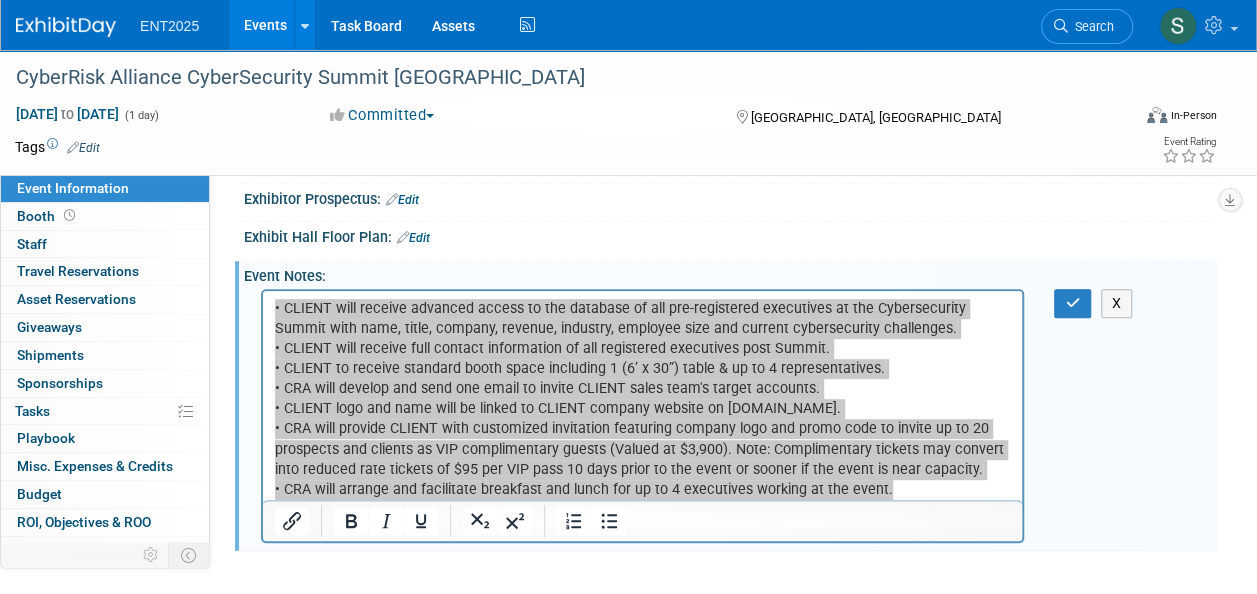 click at bounding box center [730, 250] 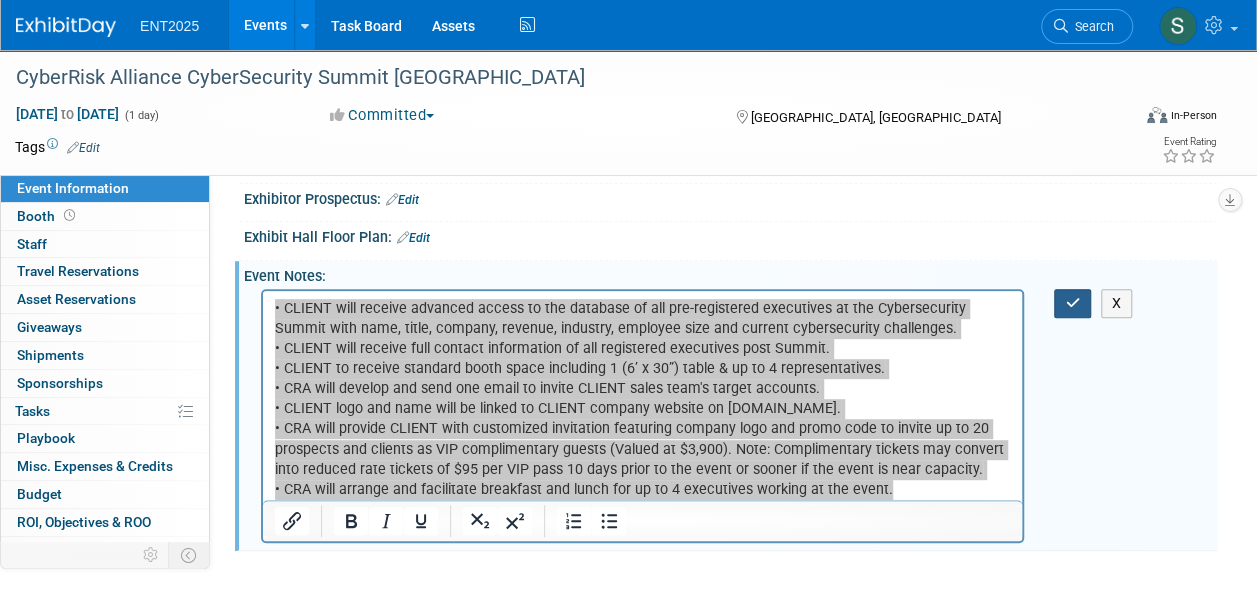 click at bounding box center (1072, 303) 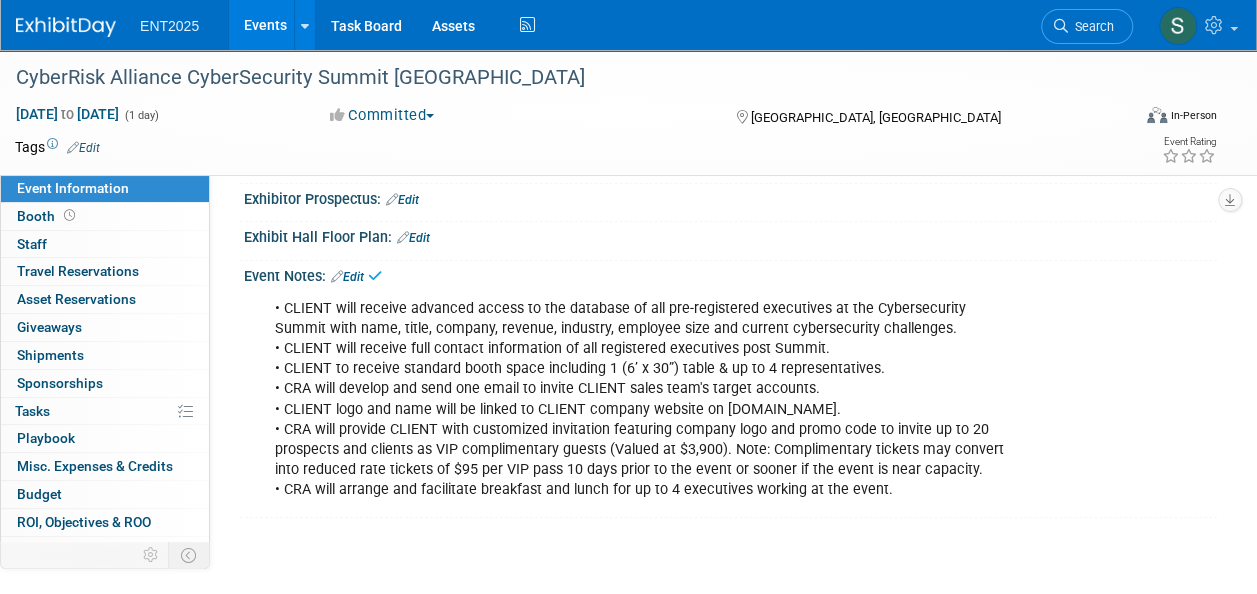 click on "Events" at bounding box center (265, 25) 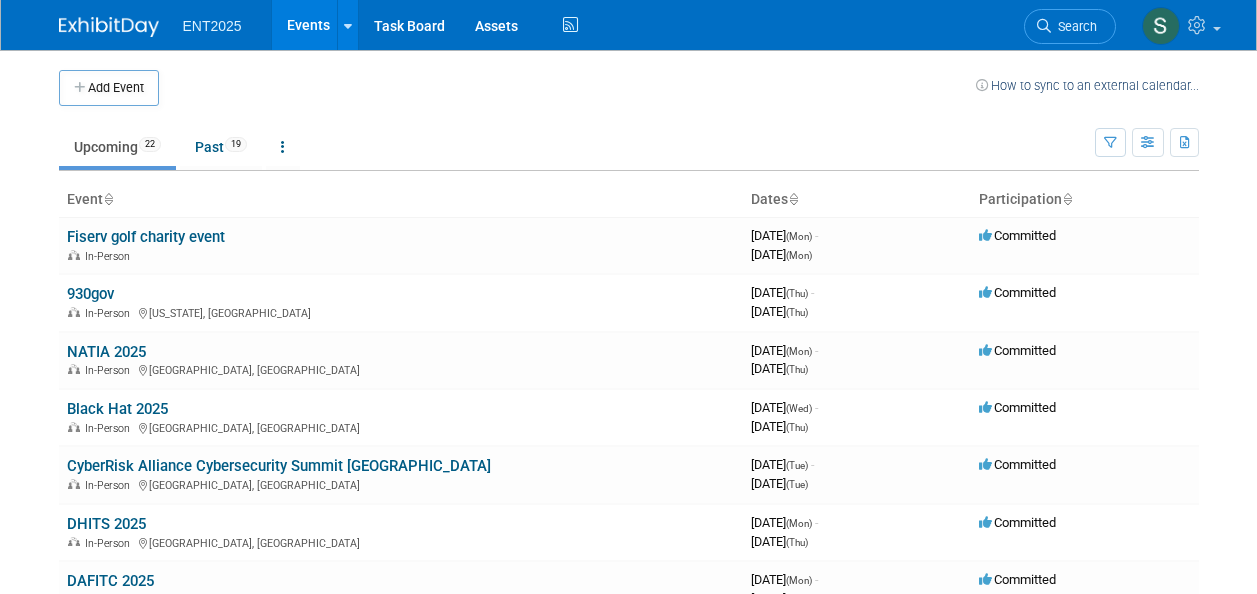 scroll, scrollTop: 0, scrollLeft: 0, axis: both 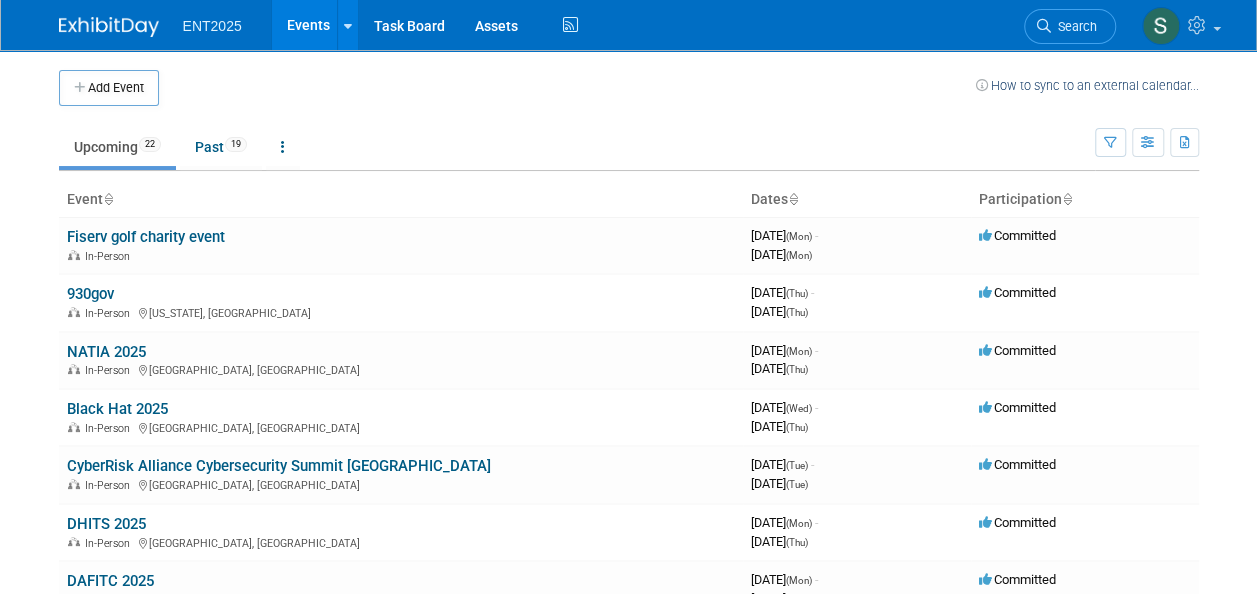 click on "CyberRisk Alliance Cybersecurity Summit [GEOGRAPHIC_DATA]" at bounding box center [279, 466] 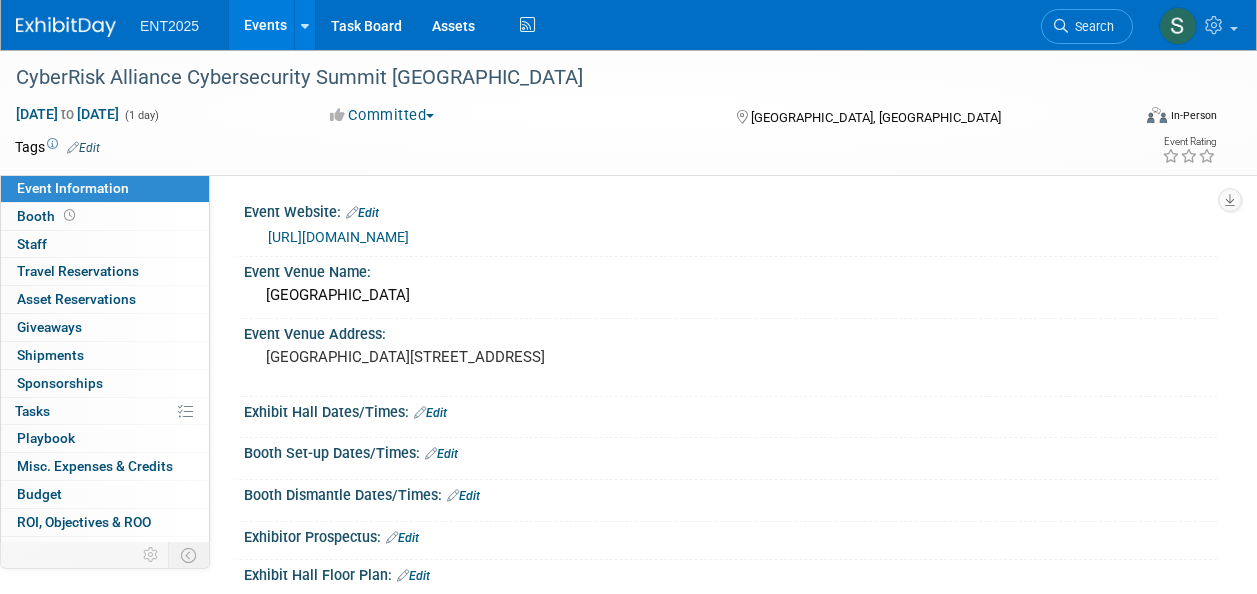 scroll, scrollTop: 0, scrollLeft: 0, axis: both 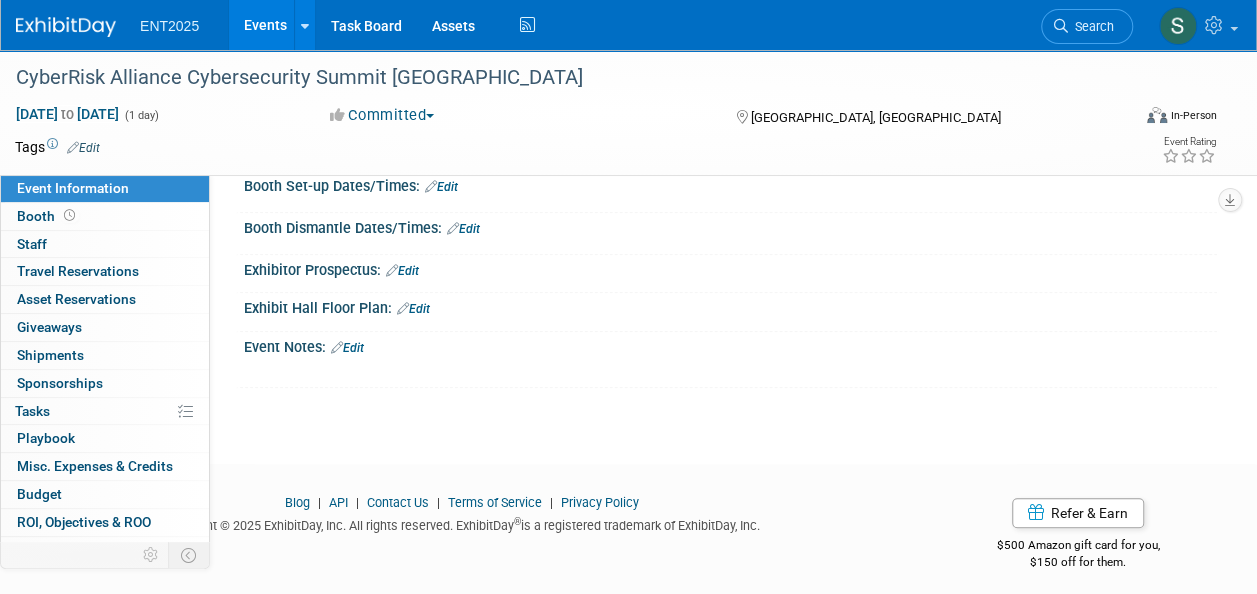 click on "Edit" at bounding box center (347, 348) 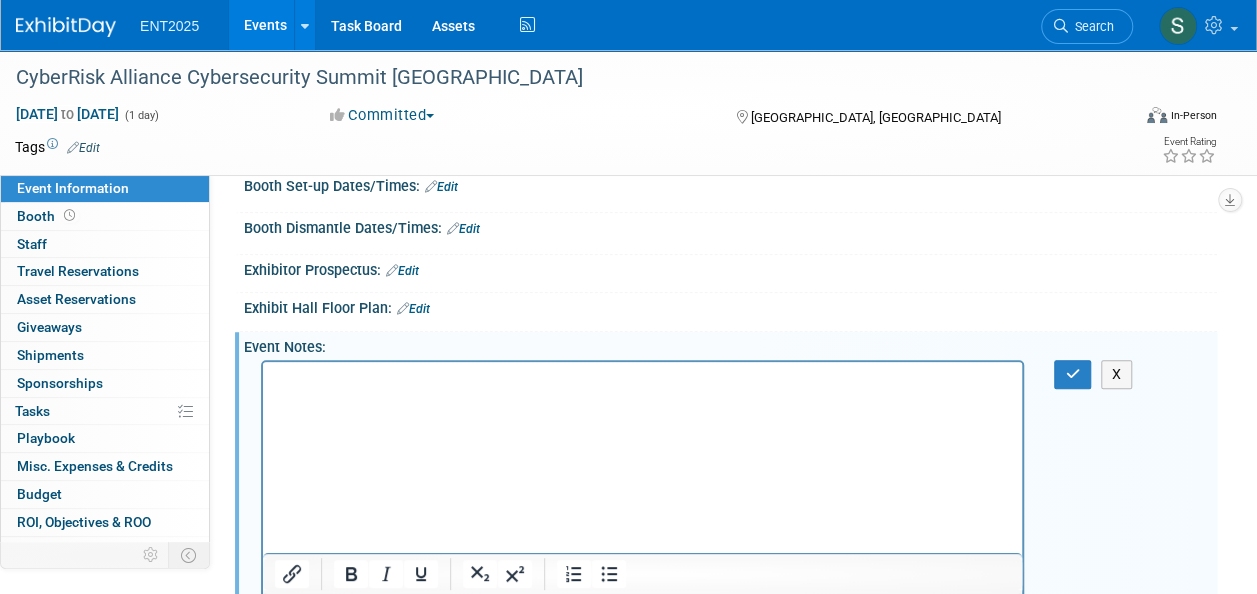 scroll, scrollTop: 299, scrollLeft: 0, axis: vertical 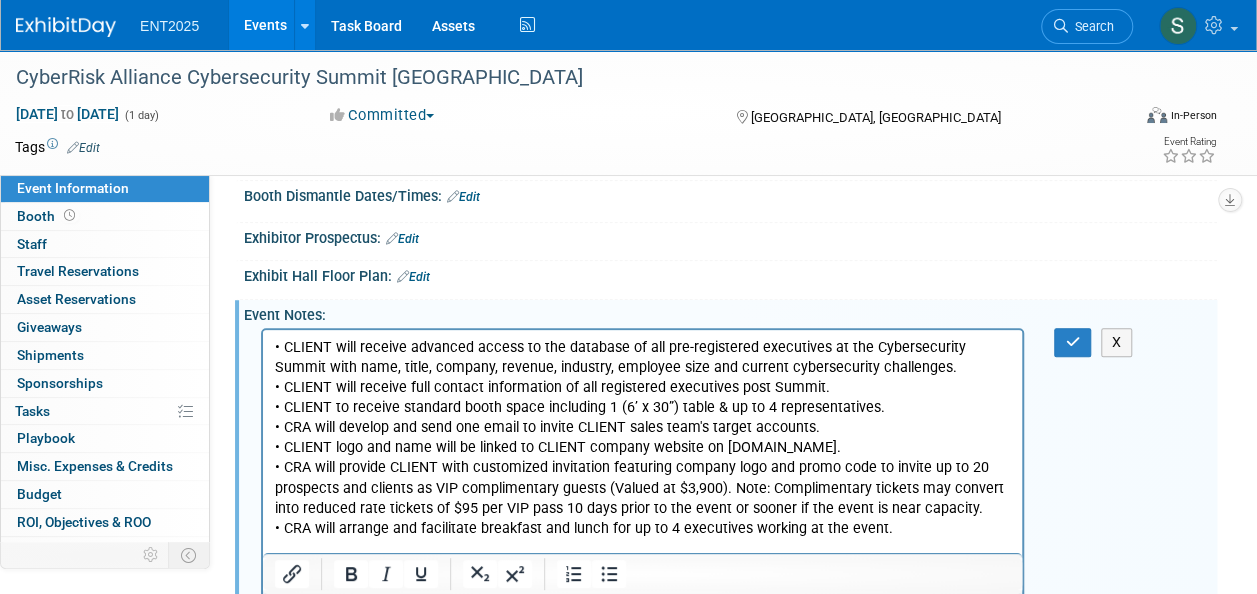 paste 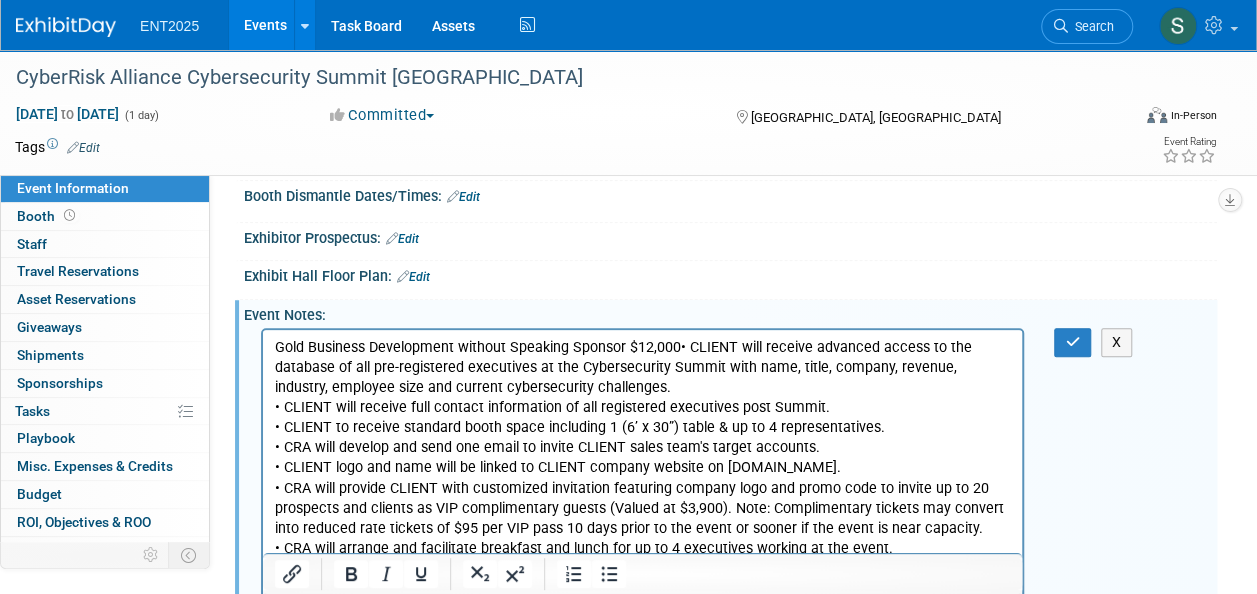 click on "Gold Business Development without Speaking Sponsor $12,000• CLIENT will receive advanced access to the database of all pre-registered executives at the Cybersecurity Summit with name, title, company, revenue, industry, employee size and current cybersecurity challenges. • CLIENT will receive full contact information of all registered executives post Summit. • CLIENT to receive standard booth space including 1 (6’ x 30”) table & up to 4 representatives. • CRA will develop and send one email to invite CLIENT sales team's target accounts. • CLIENT logo and name will be linked to CLIENT company website on [DOMAIN_NAME]. • CRA will provide CLIENT with customized invitation featuring company logo and promo code to invite up to 20 prospects and clients as VIP complimentary guests (Valued at $3,900). Note: Complimentary tickets may convert into reduced rate tickets of $95 per VIP pass 10 days prior to the event or sooner if the event is near capacity." at bounding box center (643, 448) 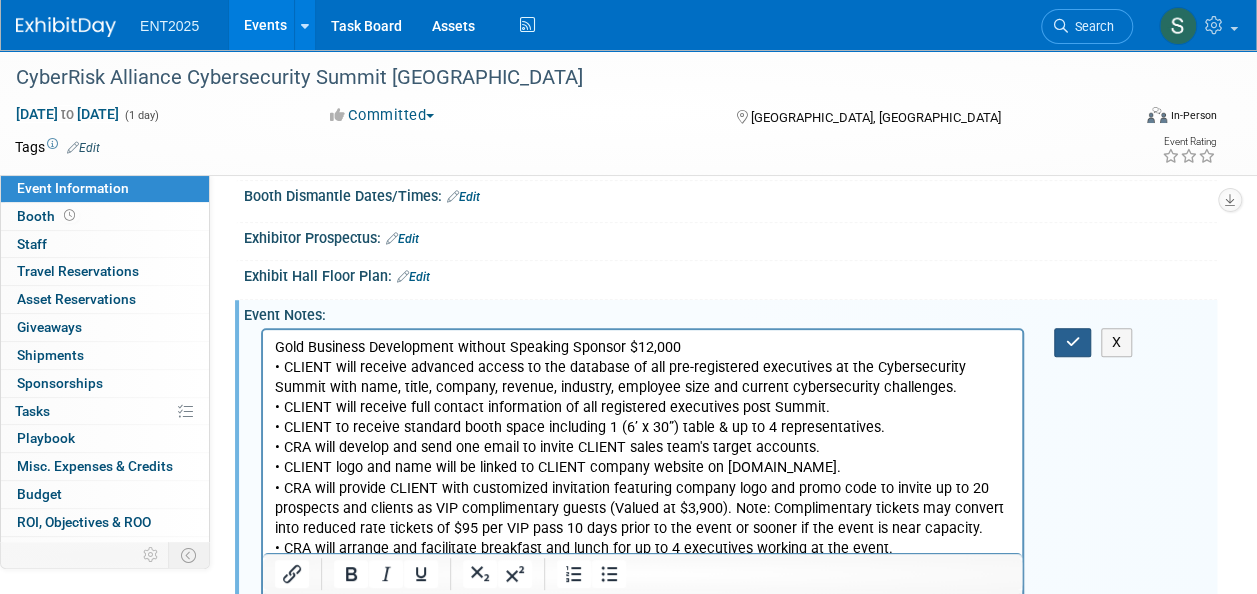 click at bounding box center [1072, 342] 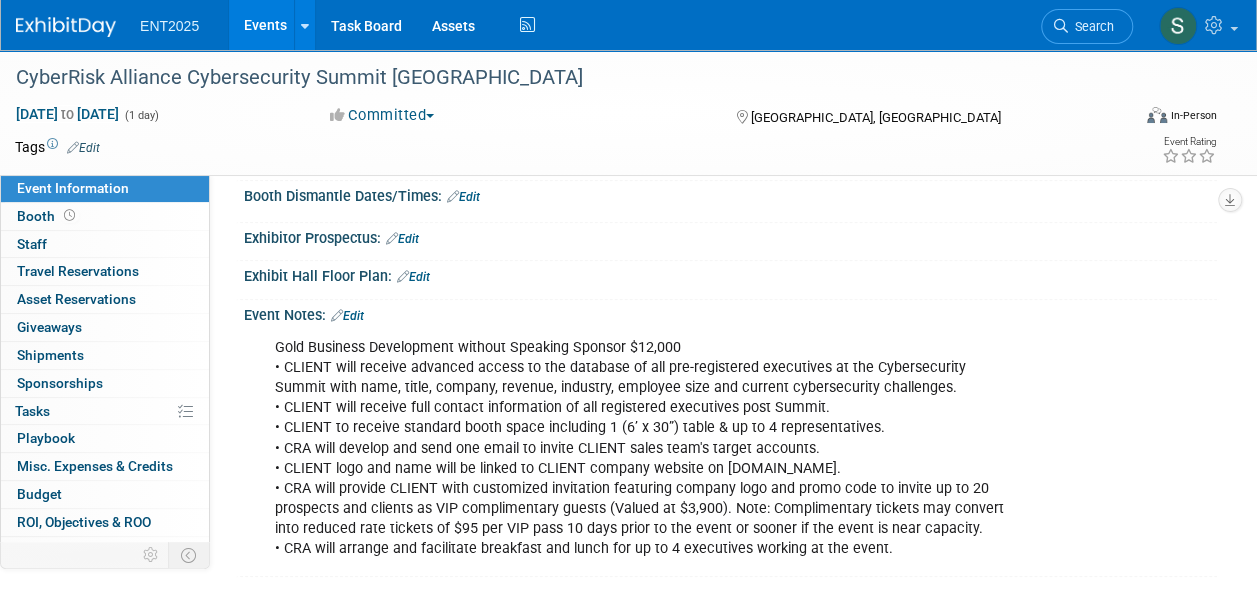click on "Events" at bounding box center (265, 25) 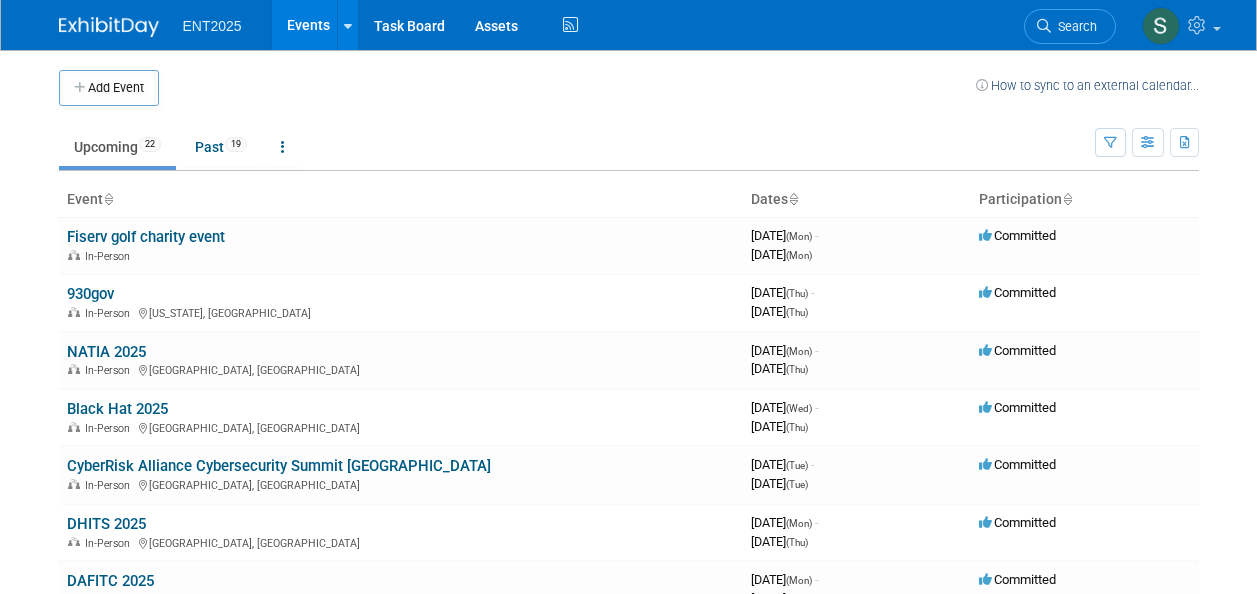 scroll, scrollTop: 0, scrollLeft: 0, axis: both 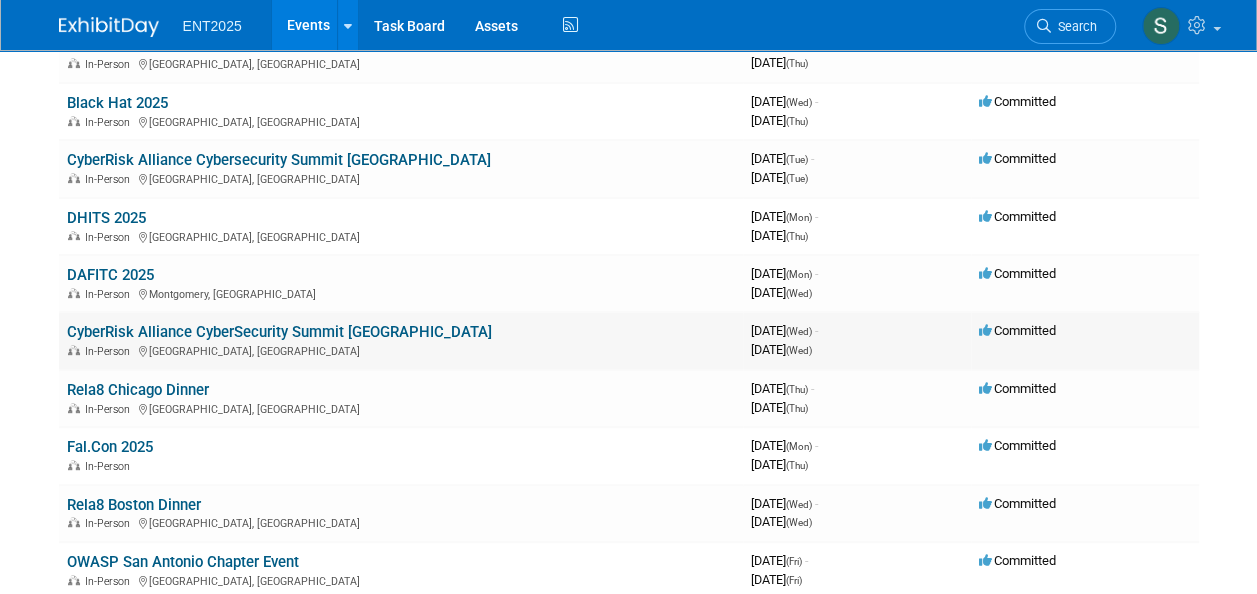 click on "CyberRisk Alliance CyberSecurity Summit [GEOGRAPHIC_DATA]" at bounding box center (279, 332) 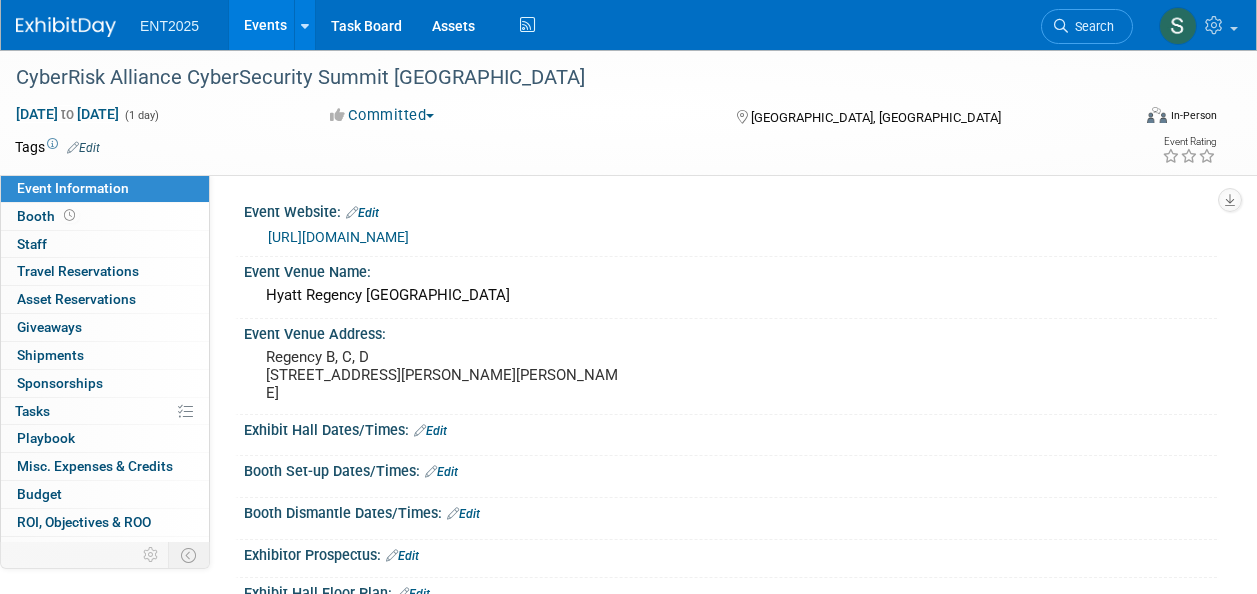scroll, scrollTop: 0, scrollLeft: 0, axis: both 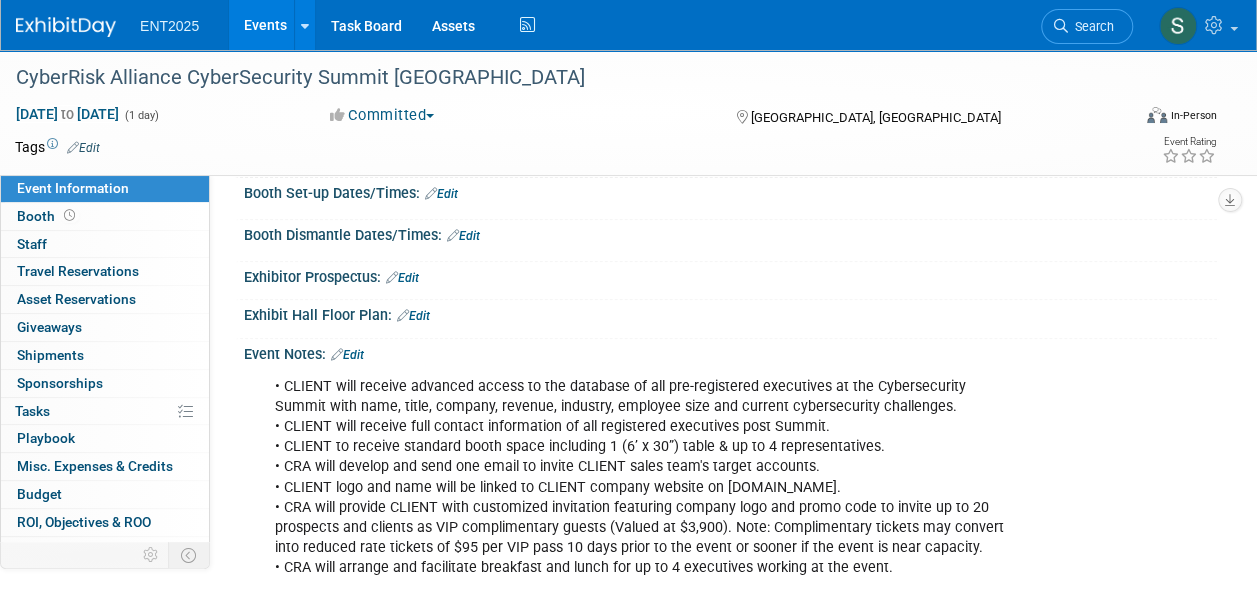 click on "Edit" at bounding box center [347, 355] 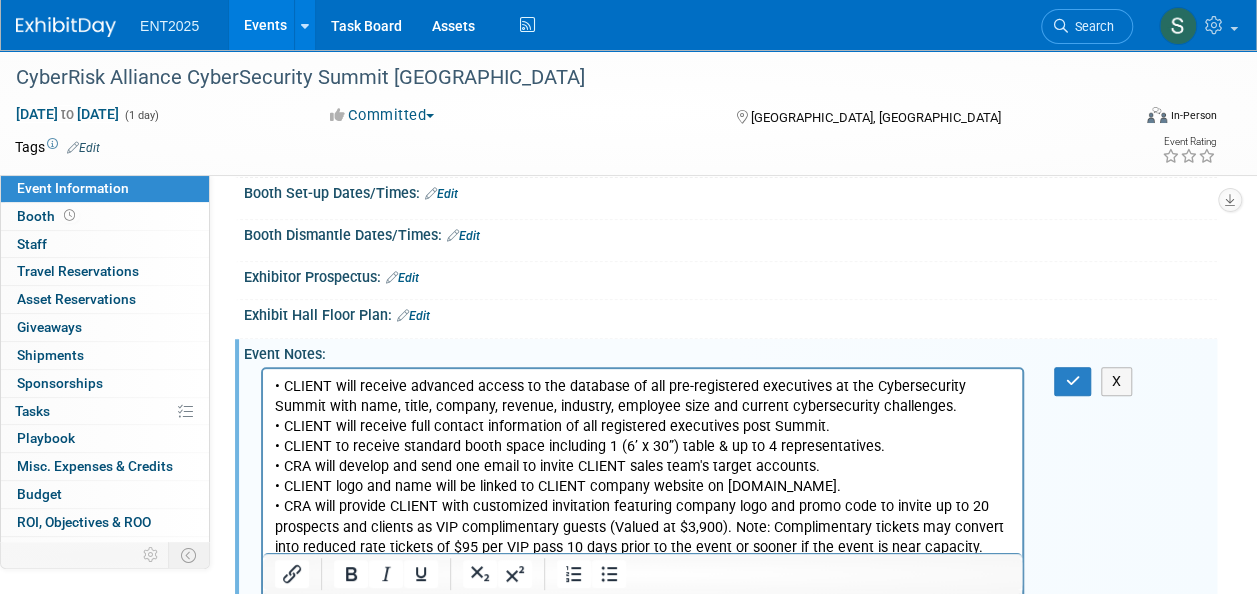 scroll, scrollTop: 0, scrollLeft: 0, axis: both 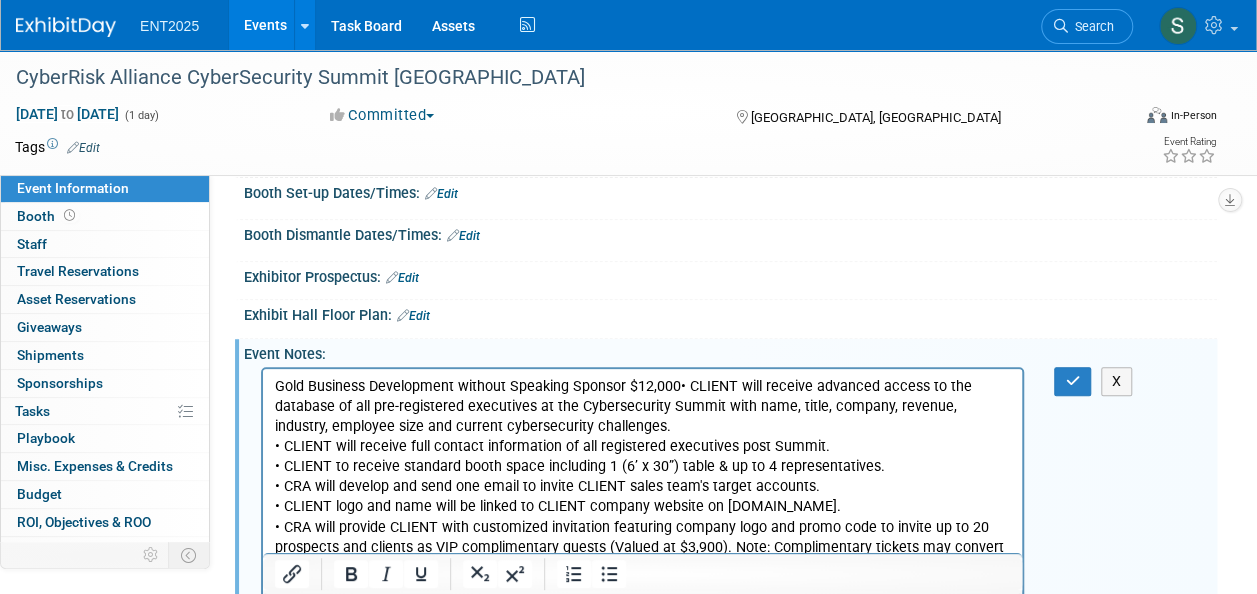 click on "Gold Business Development without Speaking Sponsor $12,000• CLIENT will receive advanced access to the database of all pre-registered executives at the Cybersecurity Summit with name, title, company, revenue, industry, employee size and current cybersecurity challenges. • CLIENT will receive full contact information of all registered executives post Summit. • CLIENT to receive standard booth space including 1 (6’ x 30”) table & up to 4 representatives. • CRA will develop and send one email to invite CLIENT sales team's target accounts. • CLIENT logo and name will be linked to CLIENT company website on [DOMAIN_NAME]. • CRA will provide CLIENT with customized invitation featuring company logo and promo code to invite up to 20 prospects and clients as VIP complimentary guests (Valued at $3,900). Note: Complimentary tickets may convert into reduced rate tickets of $95 per VIP pass 10 days prior to the event or sooner if the event is near capacity." at bounding box center (643, 487) 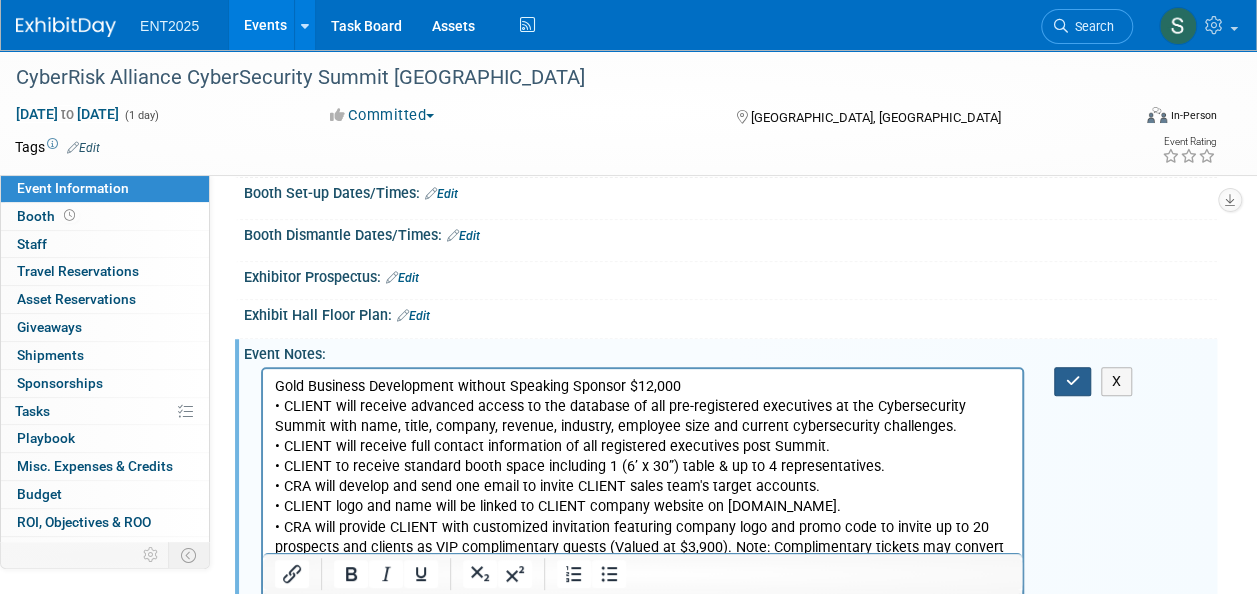 click at bounding box center [1072, 381] 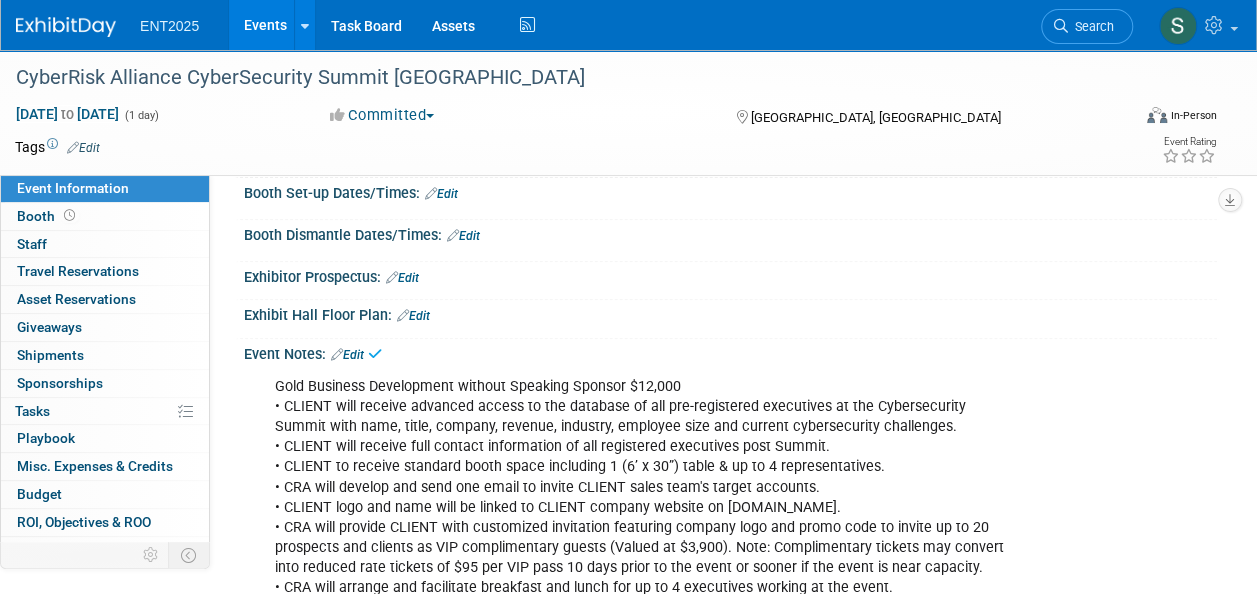 click on "Events" at bounding box center [265, 25] 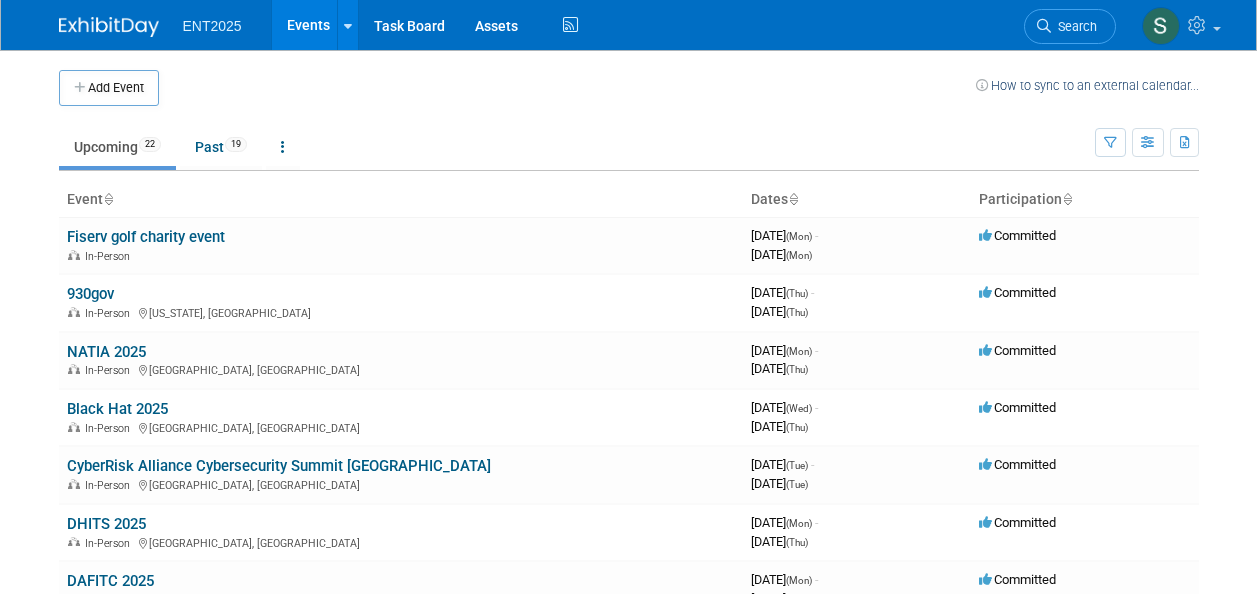 scroll, scrollTop: 0, scrollLeft: 0, axis: both 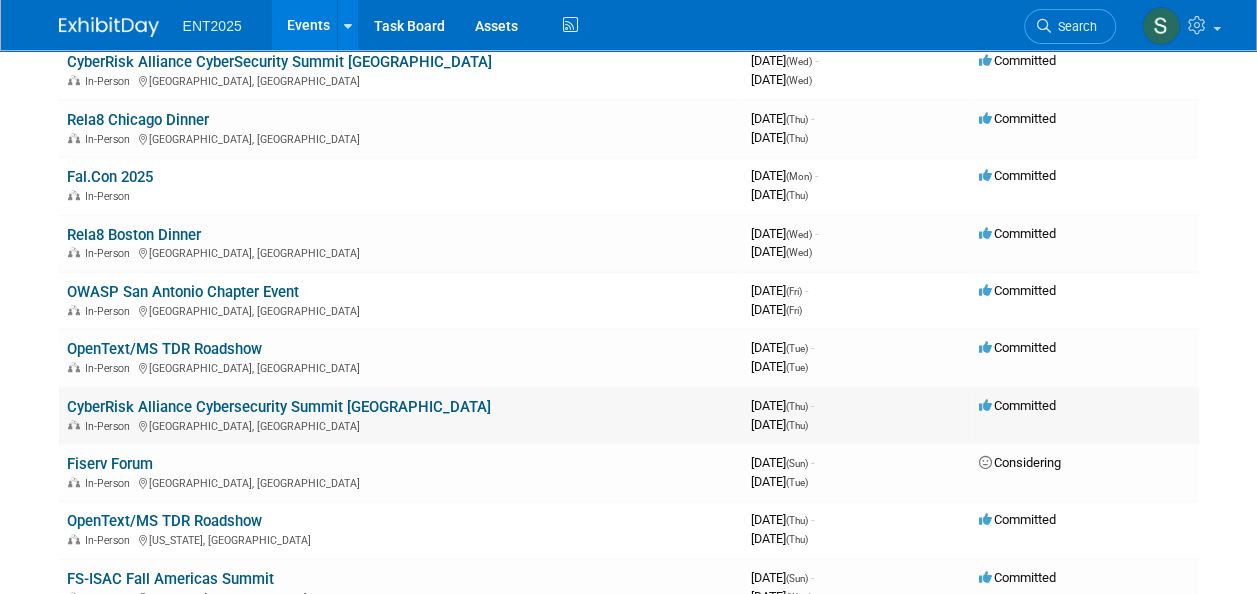 click on "CyberRisk Alliance Cybersecurity Summit [GEOGRAPHIC_DATA]" at bounding box center [279, 407] 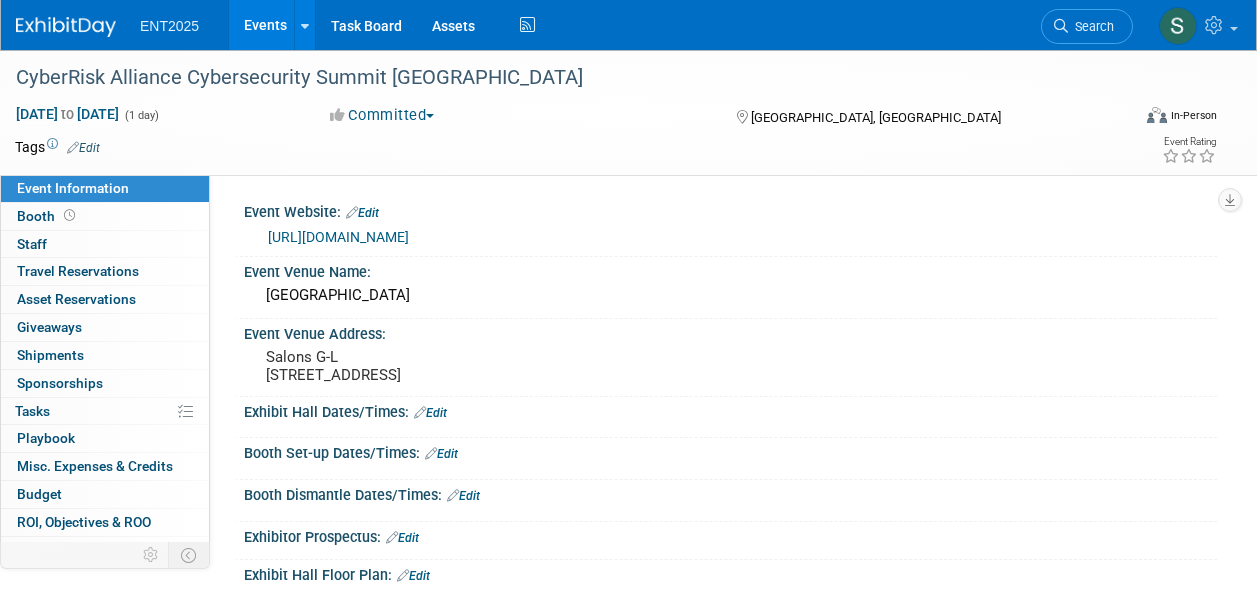 scroll, scrollTop: 0, scrollLeft: 0, axis: both 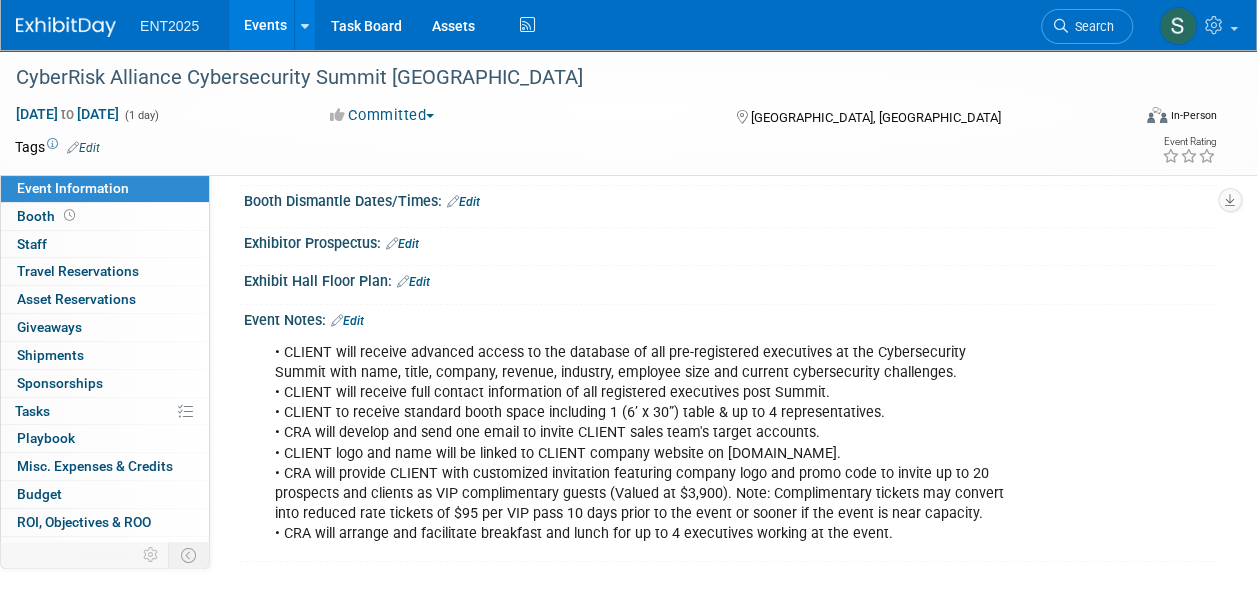 click on "Edit" at bounding box center (347, 321) 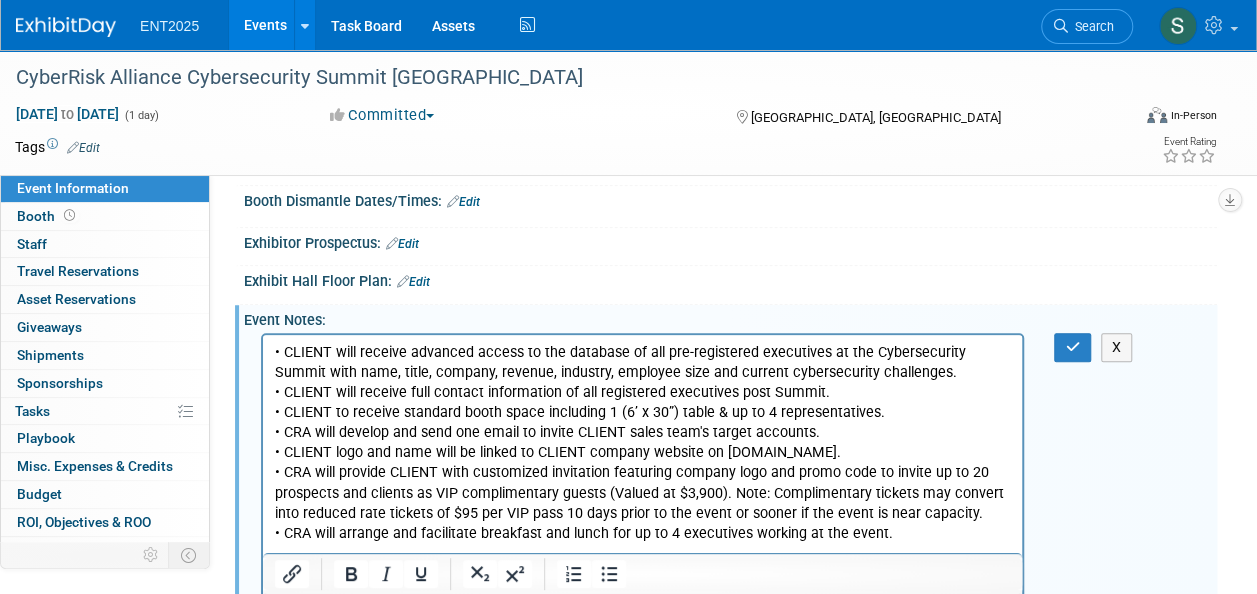 scroll, scrollTop: 0, scrollLeft: 0, axis: both 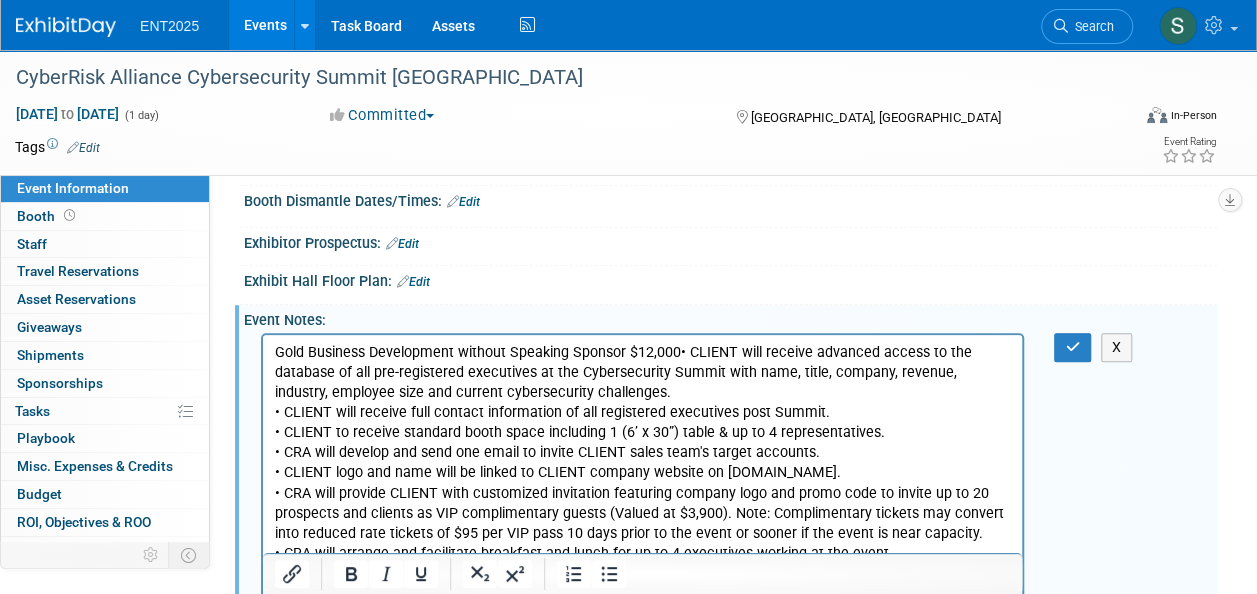 drag, startPoint x: 678, startPoint y: 350, endPoint x: 688, endPoint y: 353, distance: 10.440307 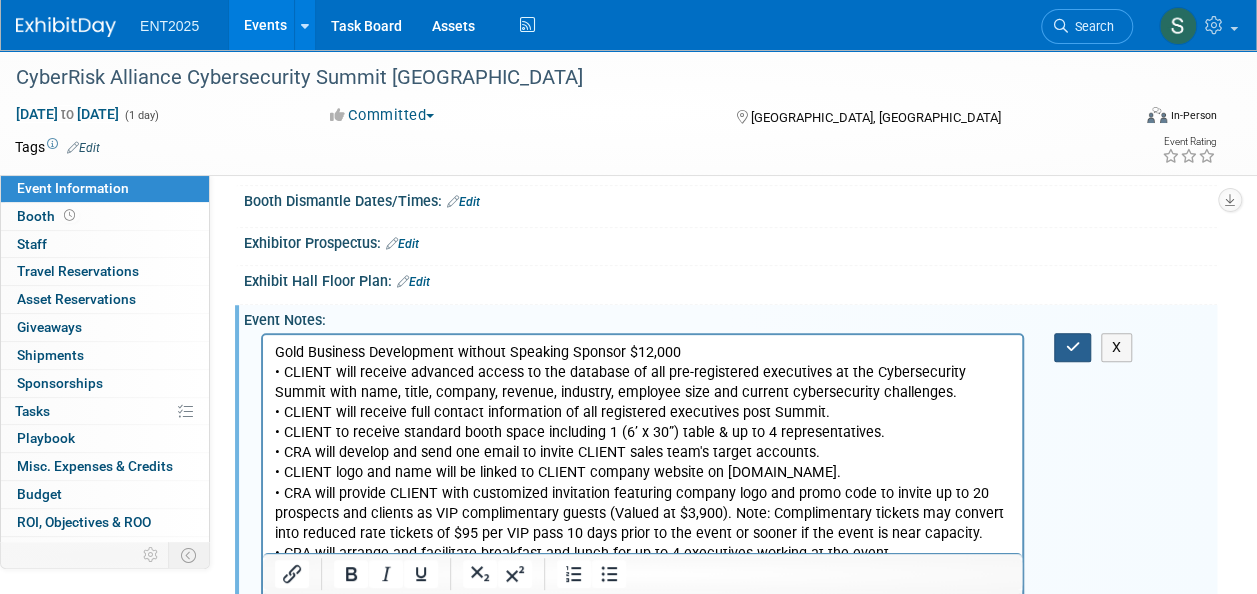 click at bounding box center [1072, 347] 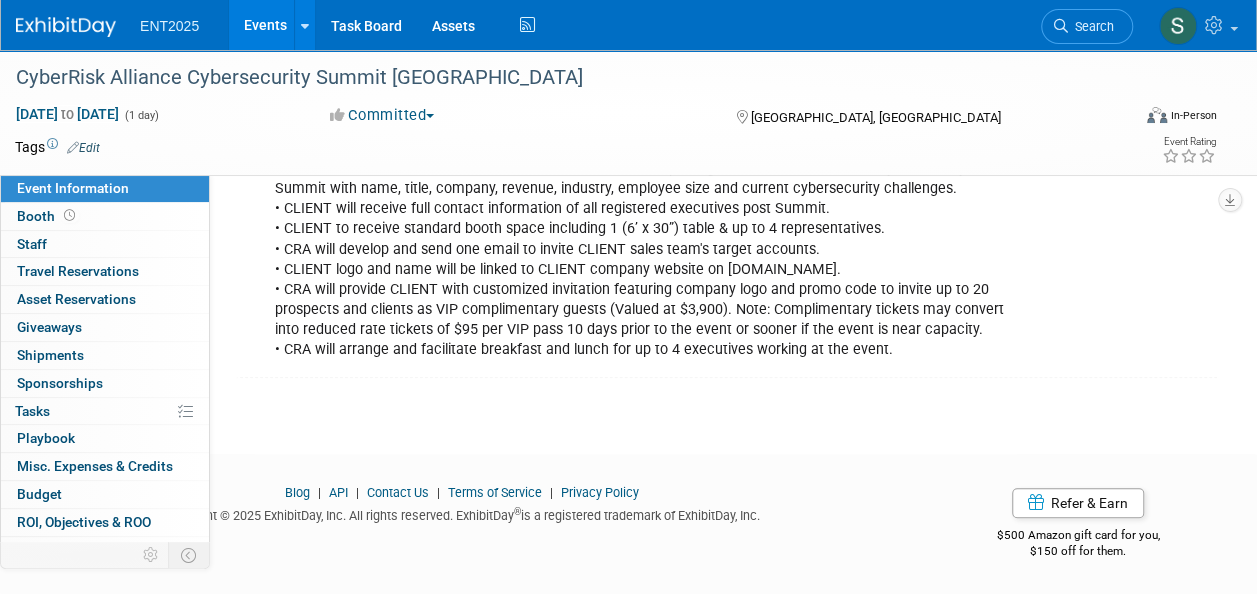 scroll, scrollTop: 502, scrollLeft: 0, axis: vertical 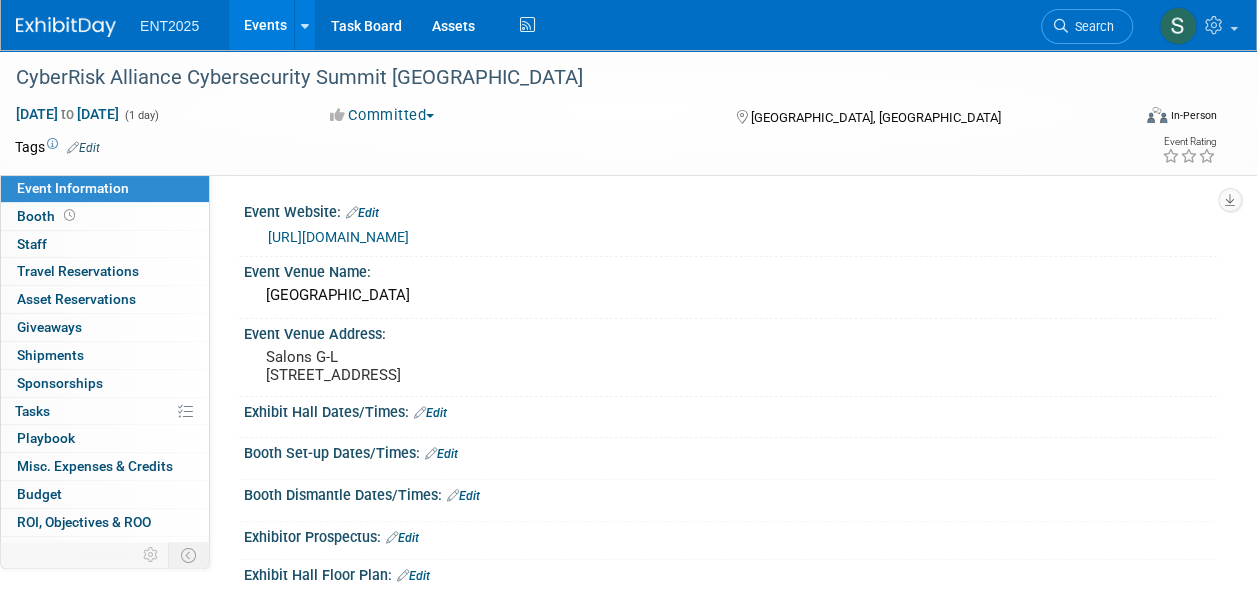 click on "Events" at bounding box center [265, 25] 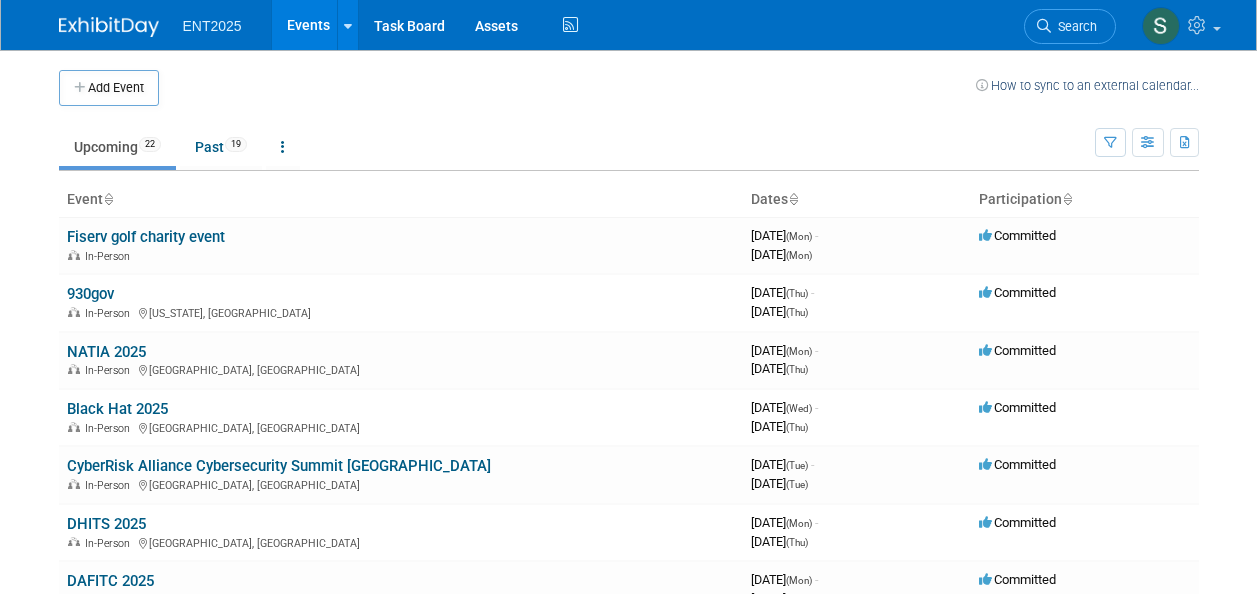 scroll, scrollTop: 0, scrollLeft: 0, axis: both 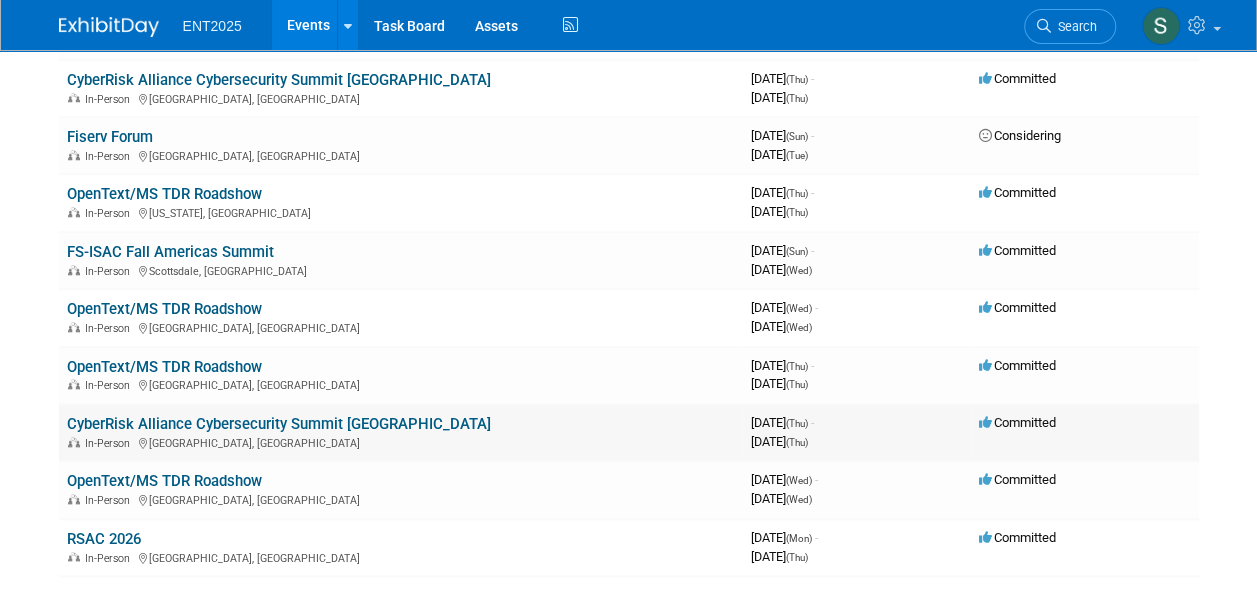 click on "CyberRisk Alliance Cybersecurity Summit Seattle
In-Person
Bellevue, WA" at bounding box center [401, 432] 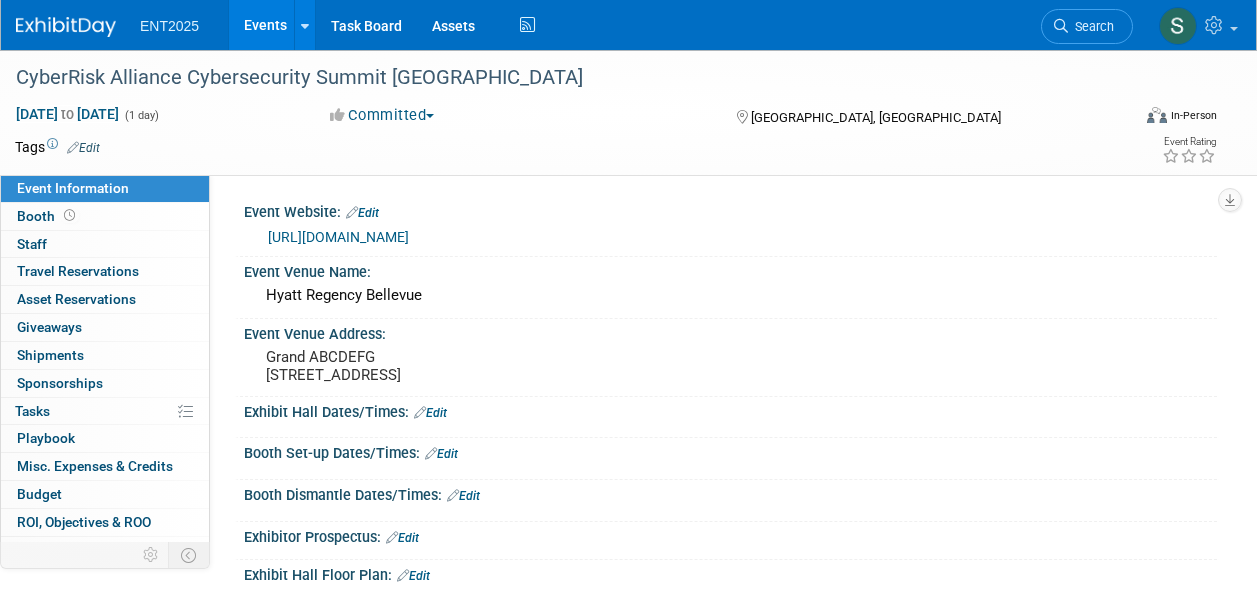 scroll, scrollTop: 0, scrollLeft: 0, axis: both 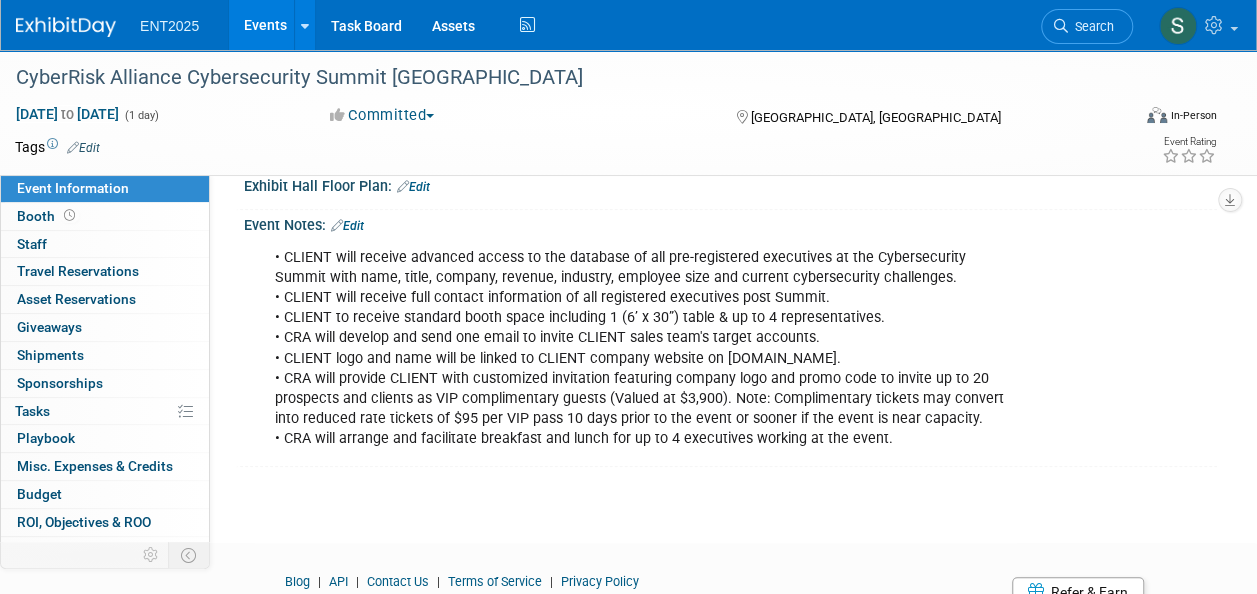 click on "Edit" at bounding box center (347, 226) 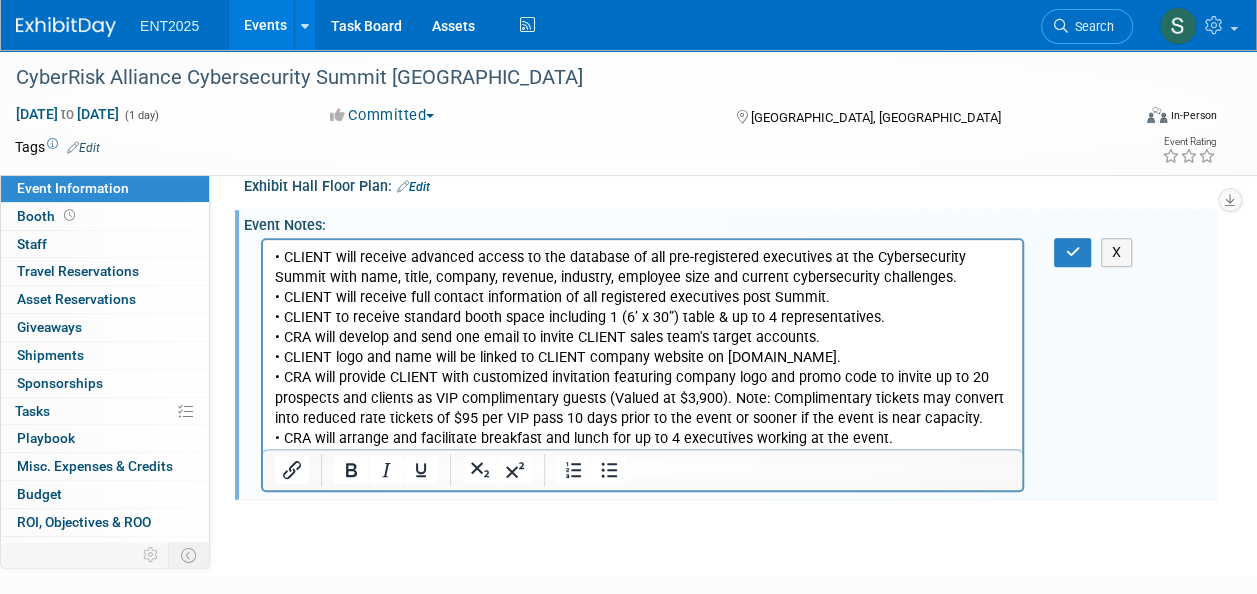 scroll, scrollTop: 0, scrollLeft: 0, axis: both 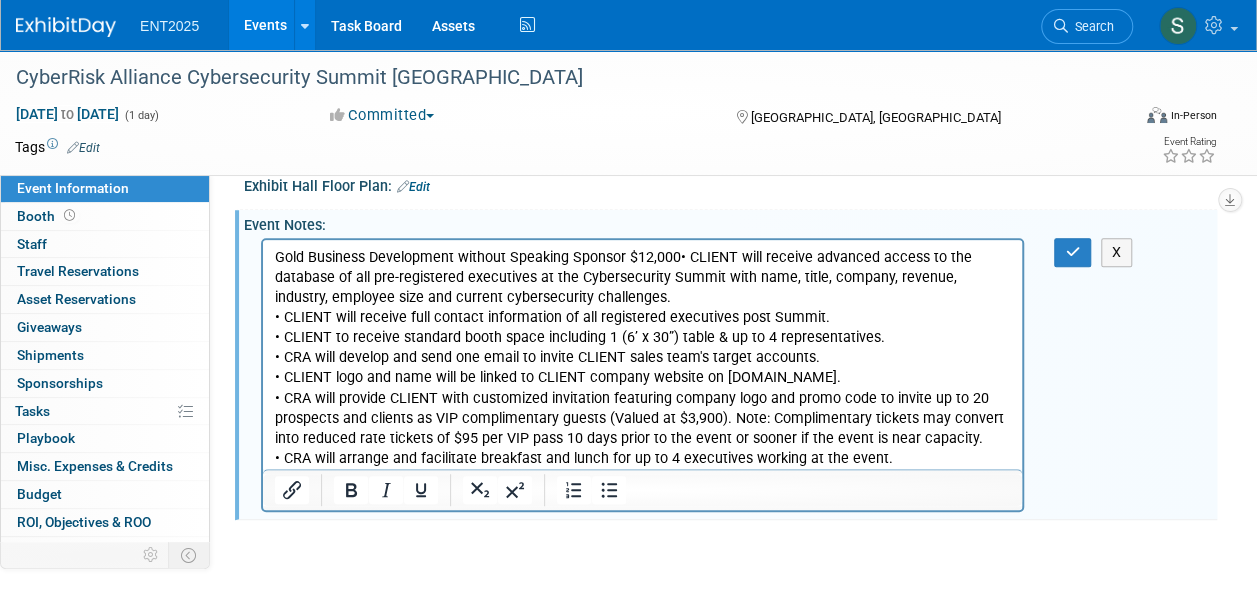 click on "Gold Business Development without Speaking Sponsor $12,000• CLIENT will receive advanced access to the database of all pre-registered executives at the Cybersecurity Summit with name, title, company, revenue, industry, employee size and current cybersecurity challenges. • CLIENT will receive full contact information of all registered executives post Summit. • CLIENT to receive standard booth space including 1 (6’ x 30”) table & up to 4 representatives. • CRA will develop and send one email to invite CLIENT sales team's target accounts. • CLIENT logo and name will be linked to CLIENT company website on CybersecuritySummit.com. • CRA will provide CLIENT with customized invitation featuring company logo and promo code to invite up to 20 prospects and clients as VIP complimentary guests (Valued at $3,900). Note: Complimentary tickets may convert into reduced rate tickets of $95 per VIP pass 10 days prior to the event or sooner if the event is near capacity." at bounding box center [643, 358] 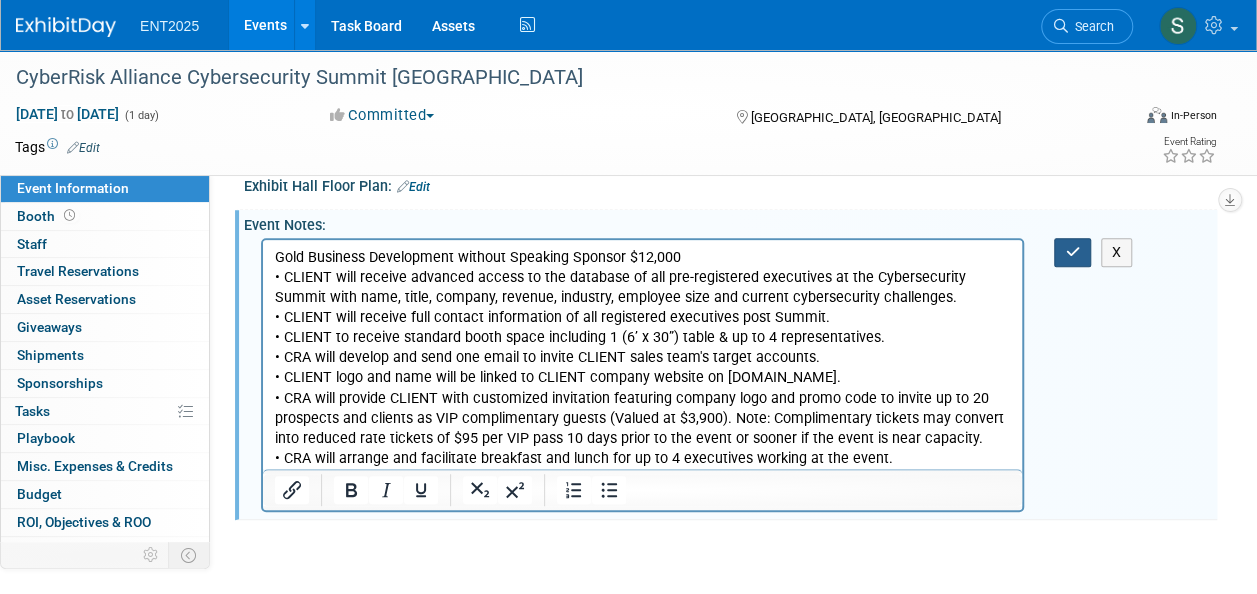 click at bounding box center [1072, 252] 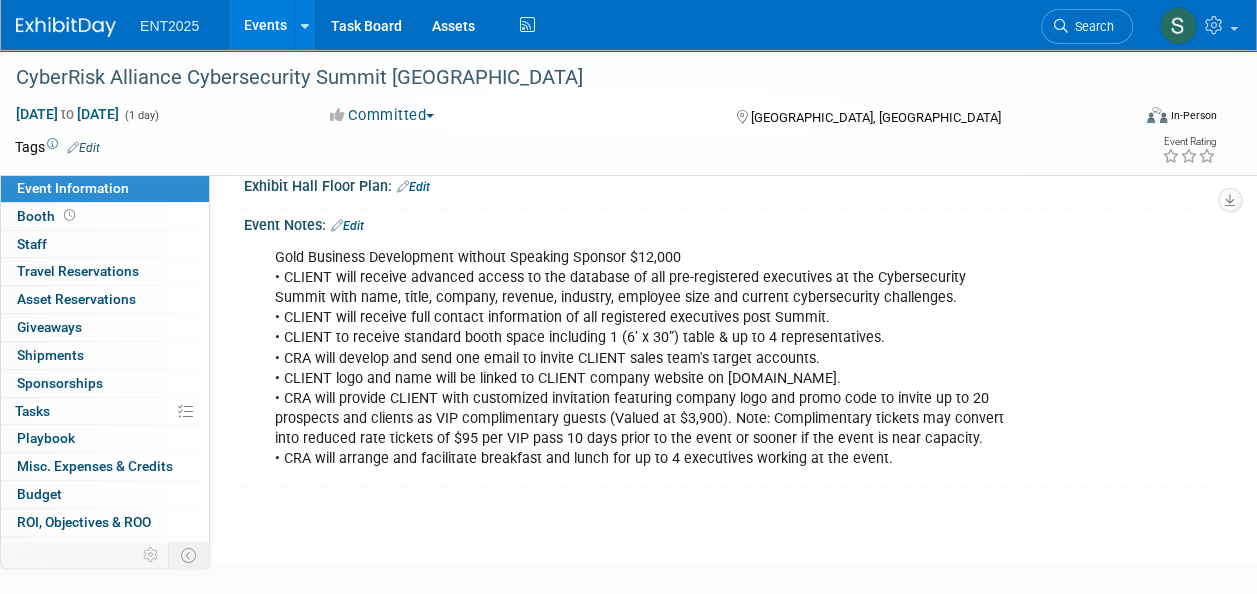 click on "Events" at bounding box center (265, 25) 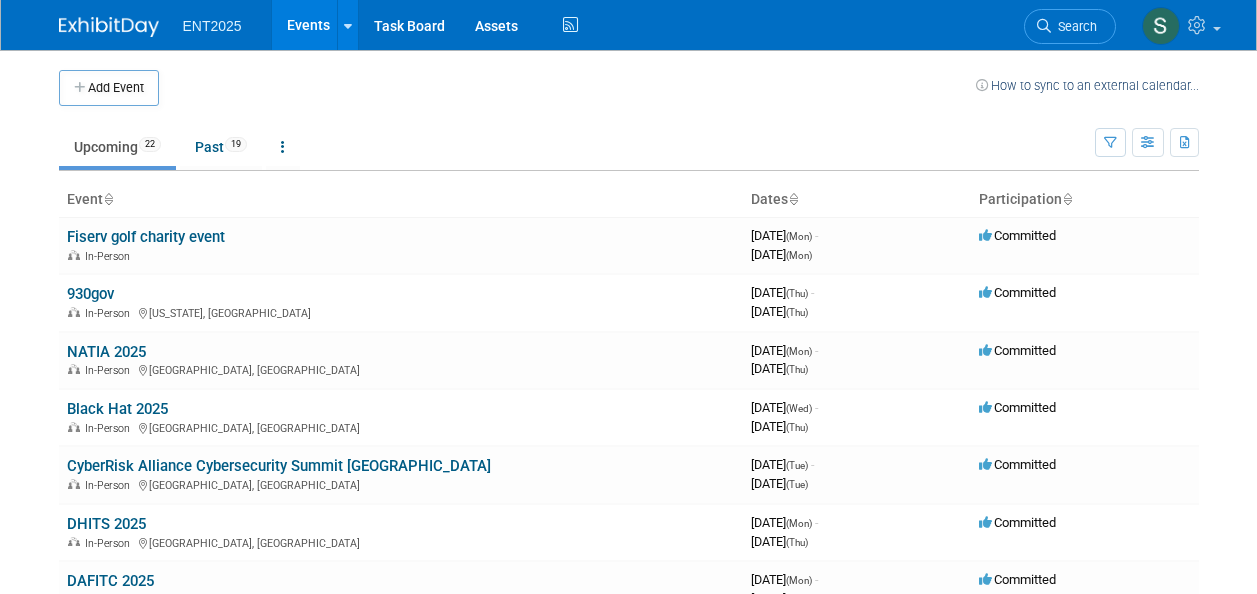 scroll, scrollTop: 0, scrollLeft: 0, axis: both 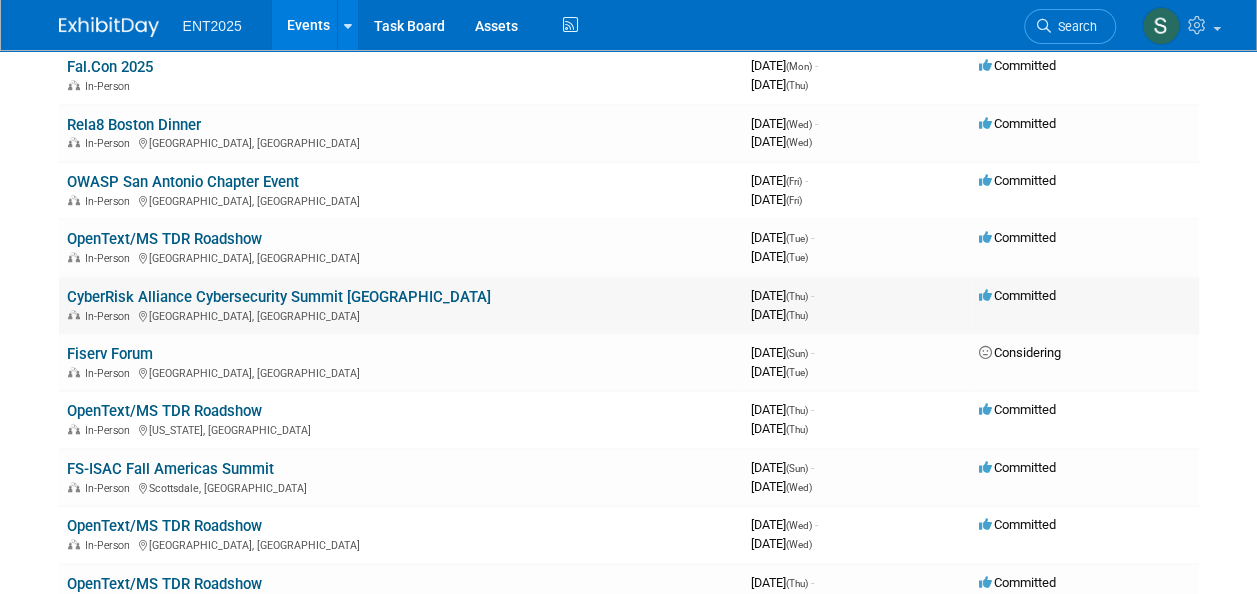 click on "CyberRisk Alliance Cybersecurity Summit [GEOGRAPHIC_DATA]" at bounding box center (279, 297) 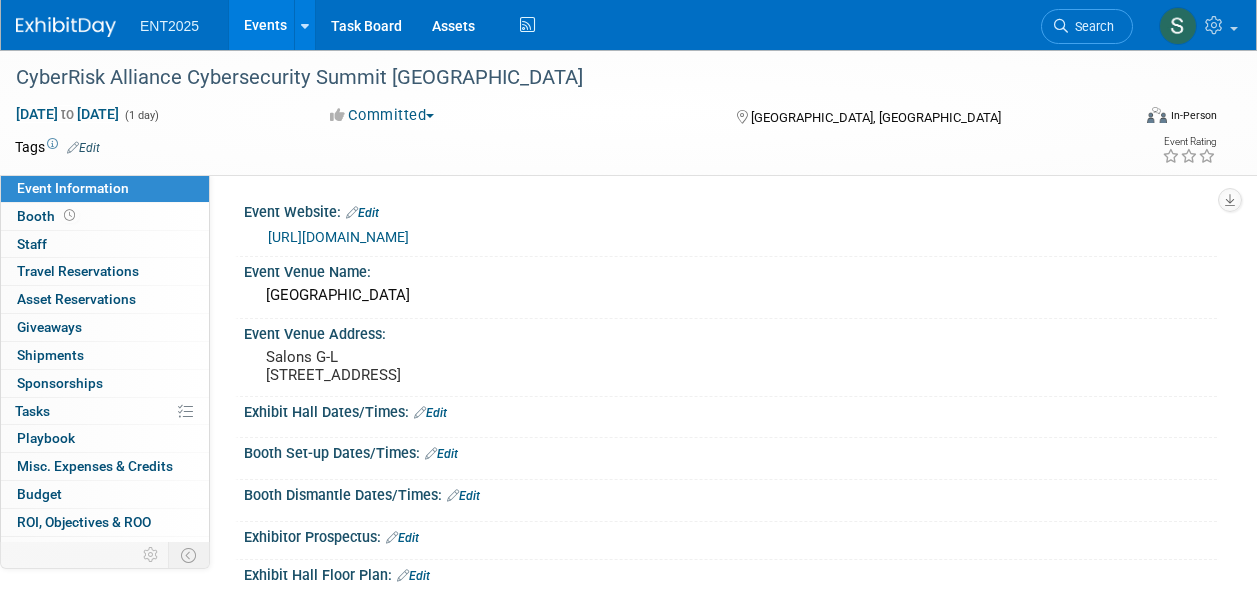 scroll, scrollTop: 0, scrollLeft: 0, axis: both 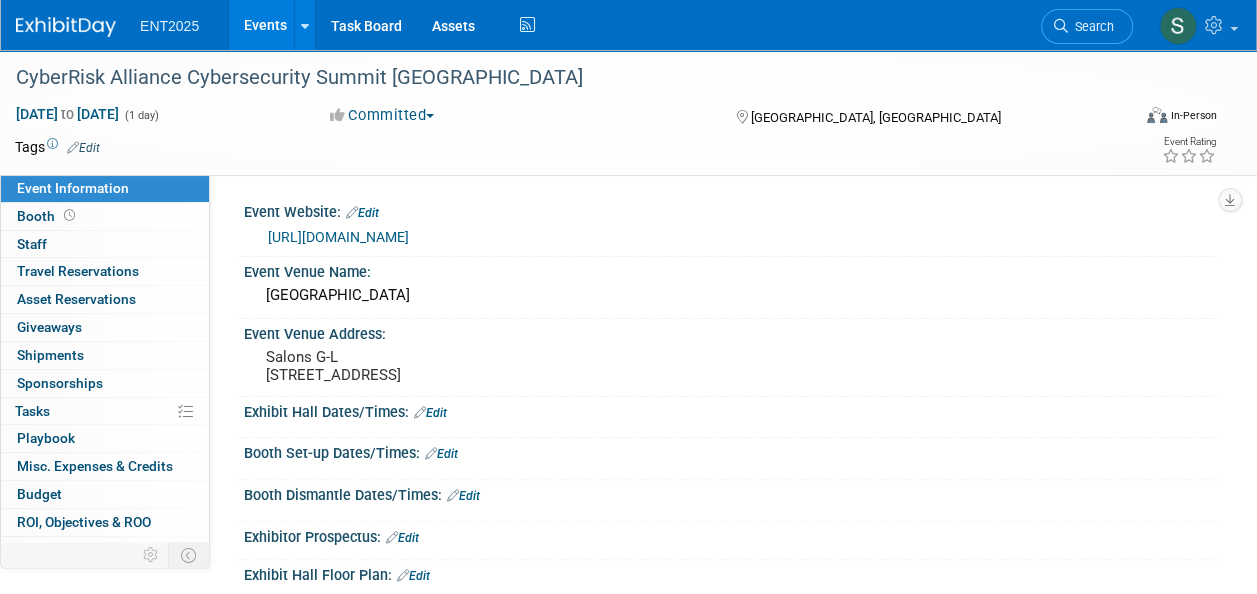 click on "Events" at bounding box center (265, 25) 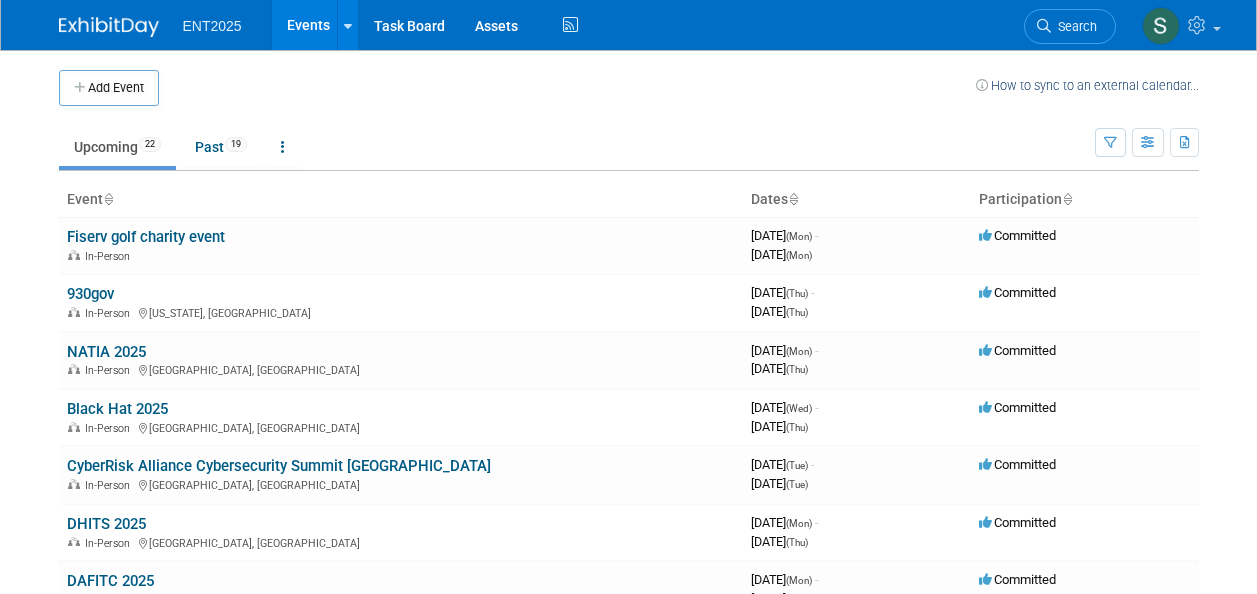 scroll, scrollTop: 0, scrollLeft: 0, axis: both 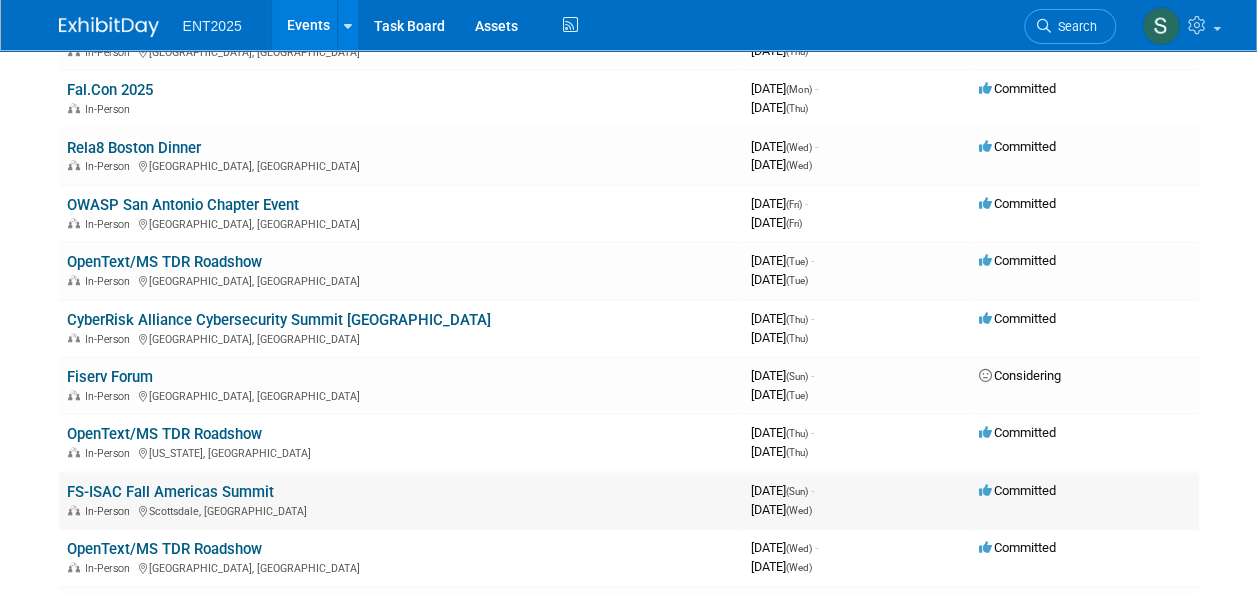 click on "FS-ISAC Fall Americas Summit" at bounding box center (170, 492) 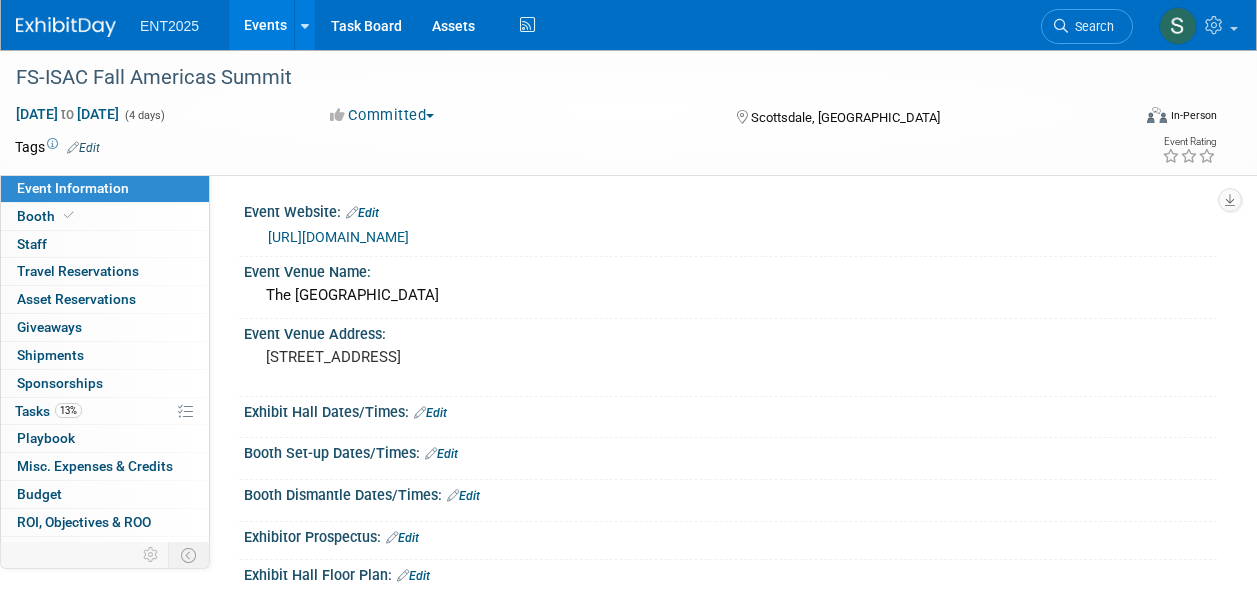 scroll, scrollTop: 0, scrollLeft: 0, axis: both 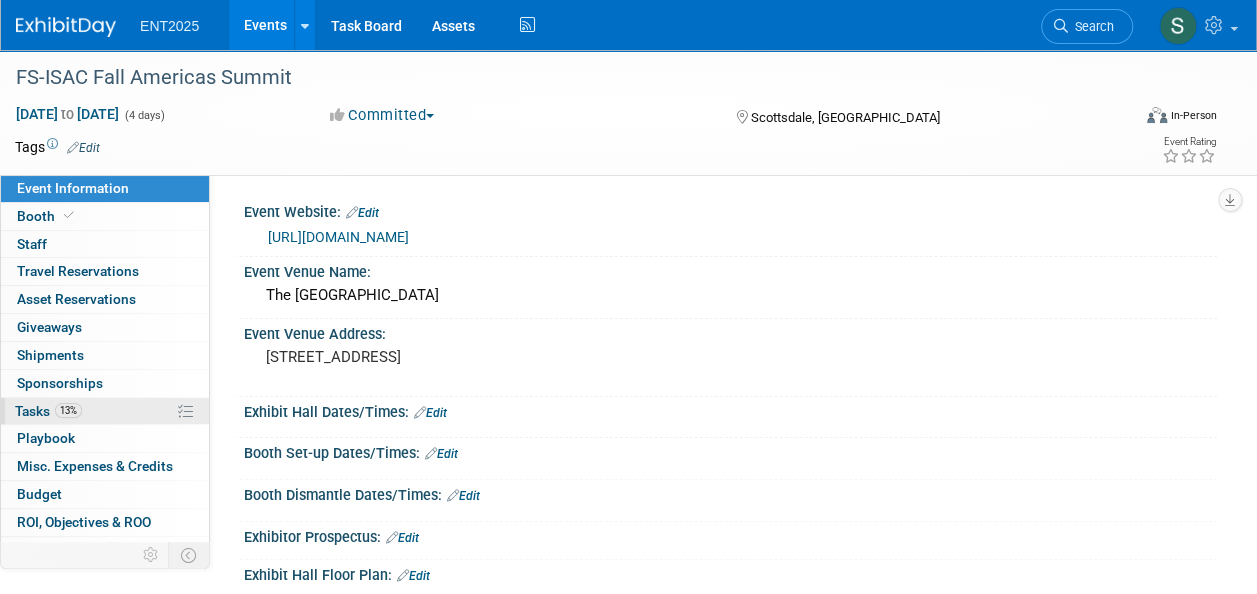 click on "Tasks 13%" at bounding box center (48, 411) 